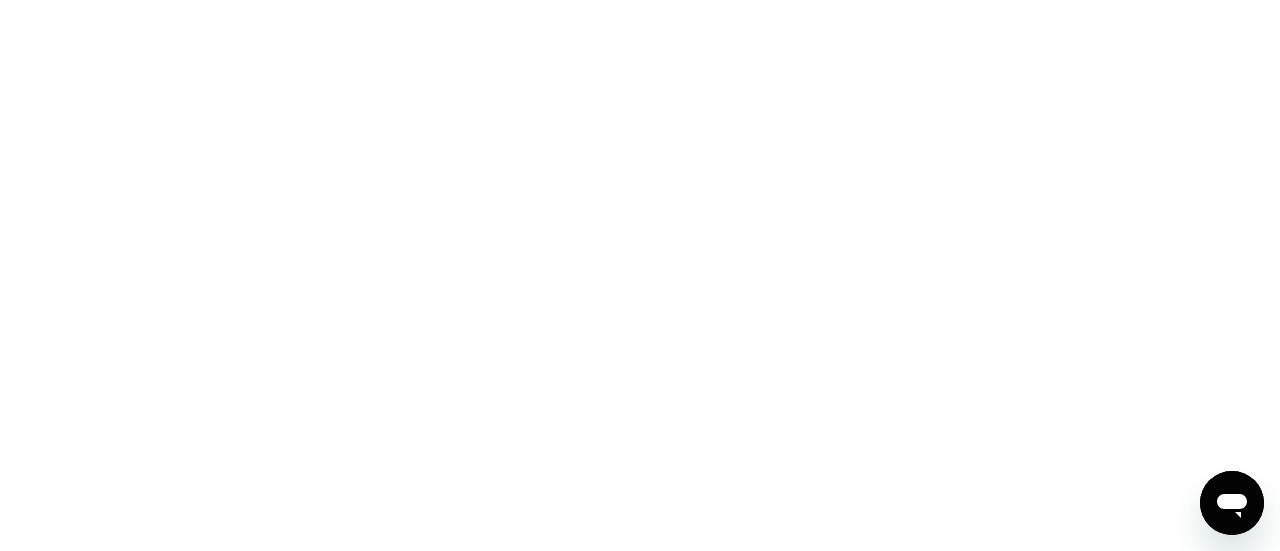 scroll, scrollTop: 0, scrollLeft: 0, axis: both 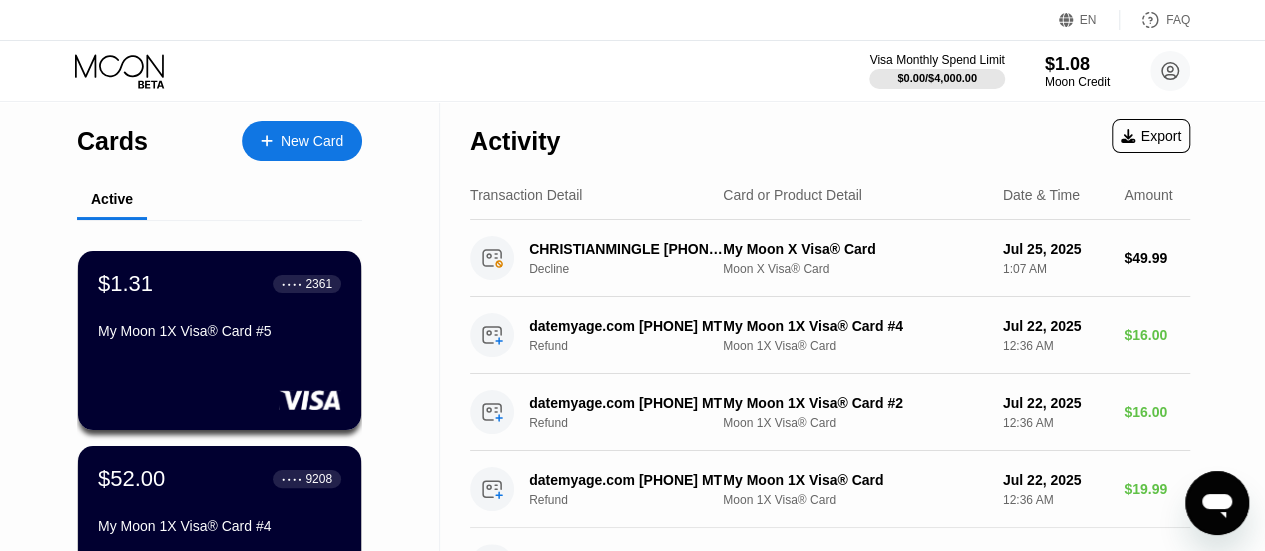 click on "New Card" at bounding box center (312, 141) 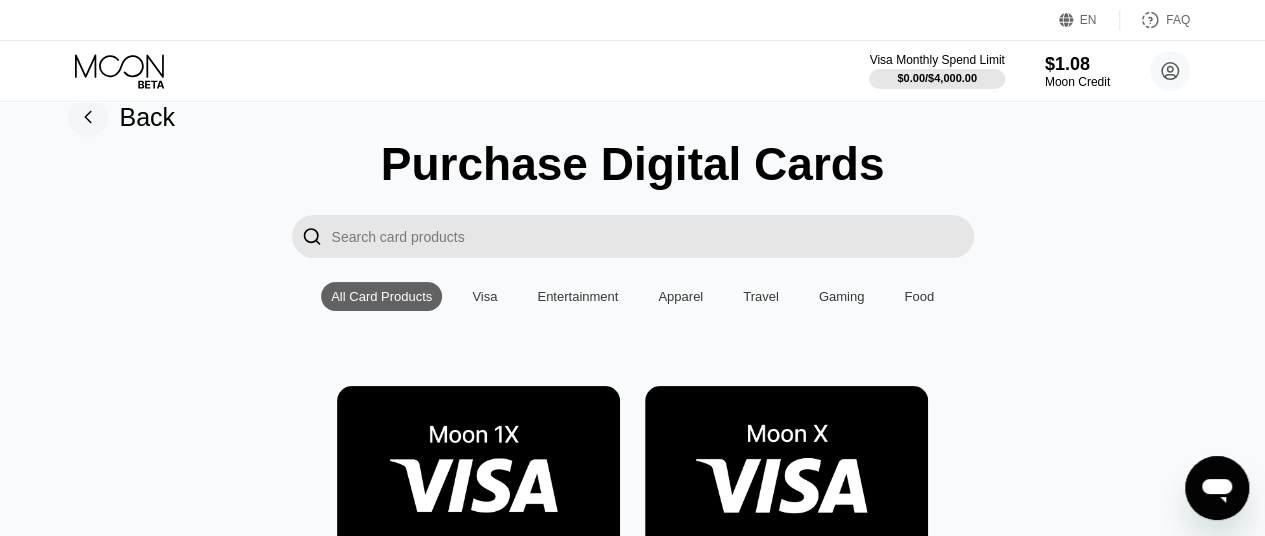 scroll, scrollTop: 4, scrollLeft: 0, axis: vertical 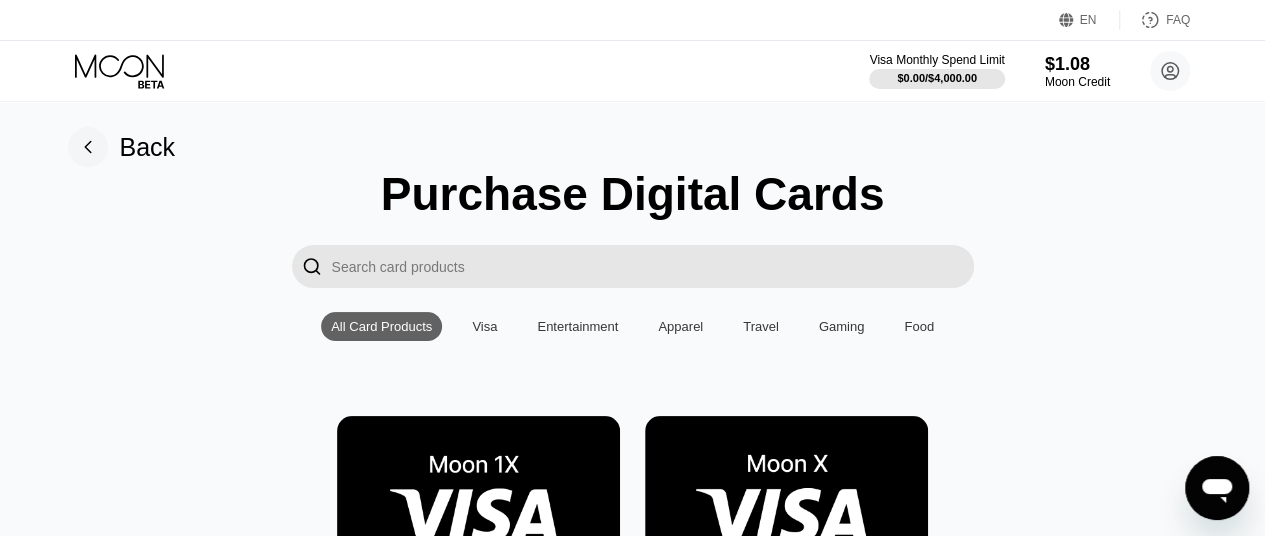 click 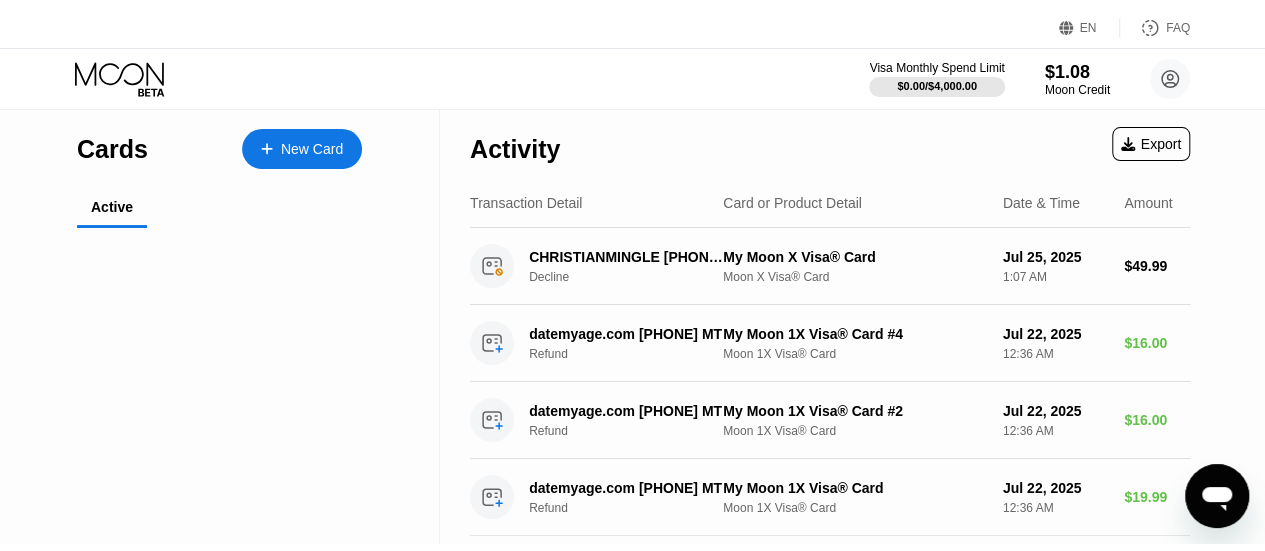 scroll, scrollTop: 0, scrollLeft: 0, axis: both 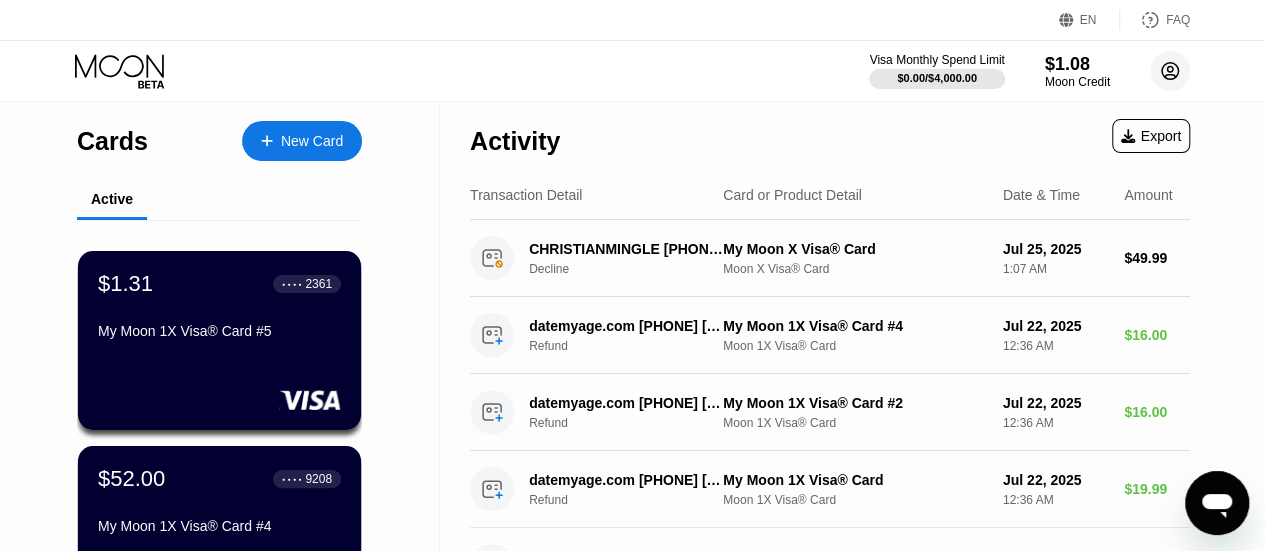 click 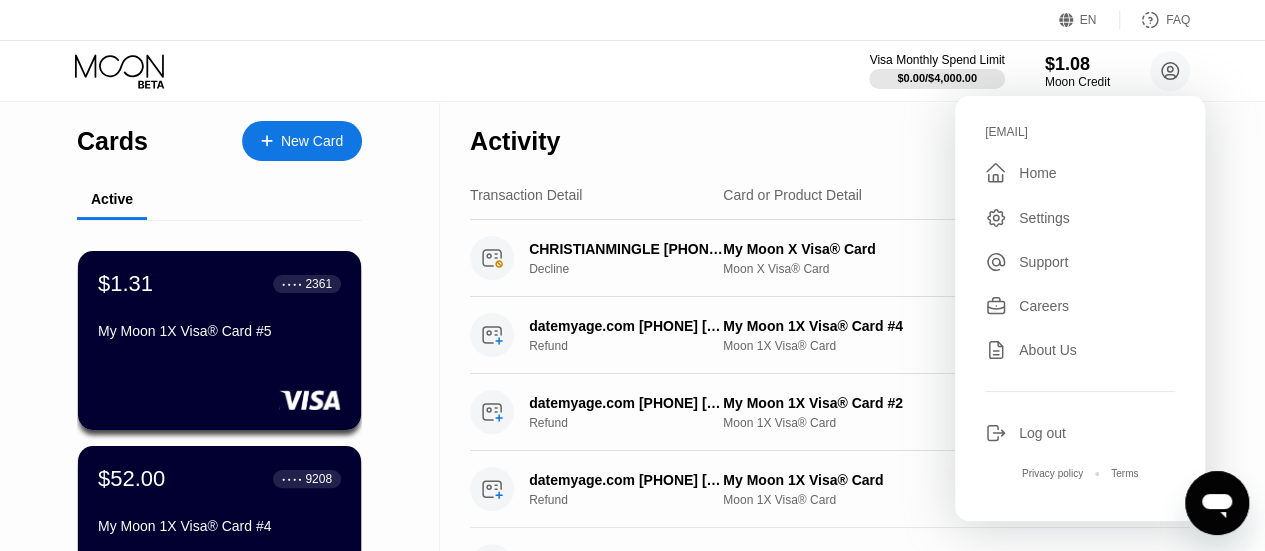 click on "Log out" at bounding box center [1042, 433] 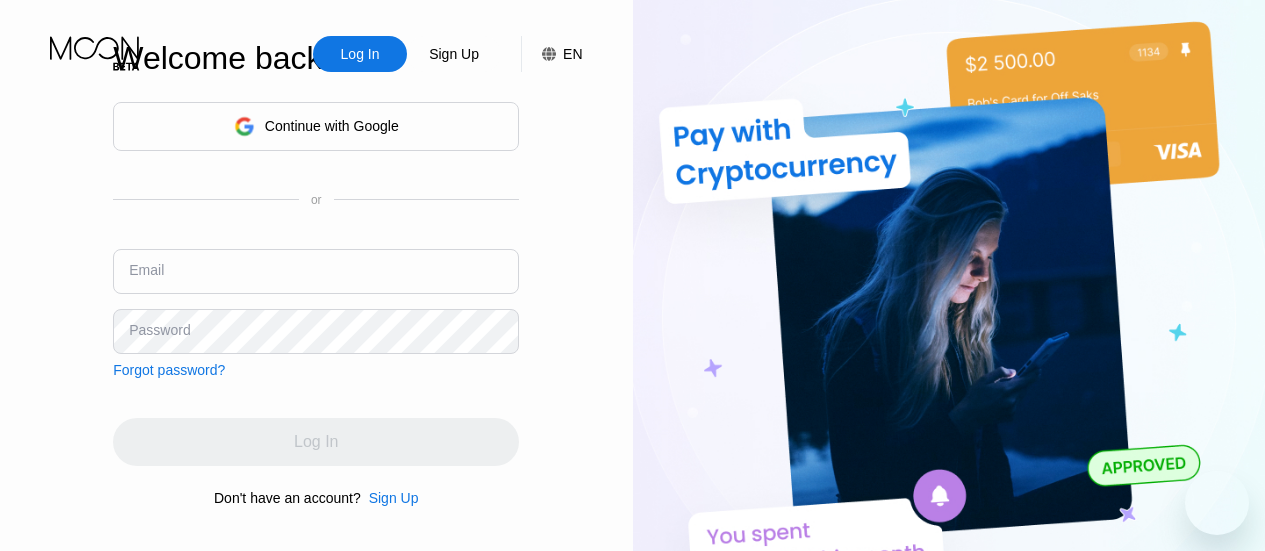 scroll, scrollTop: 0, scrollLeft: 0, axis: both 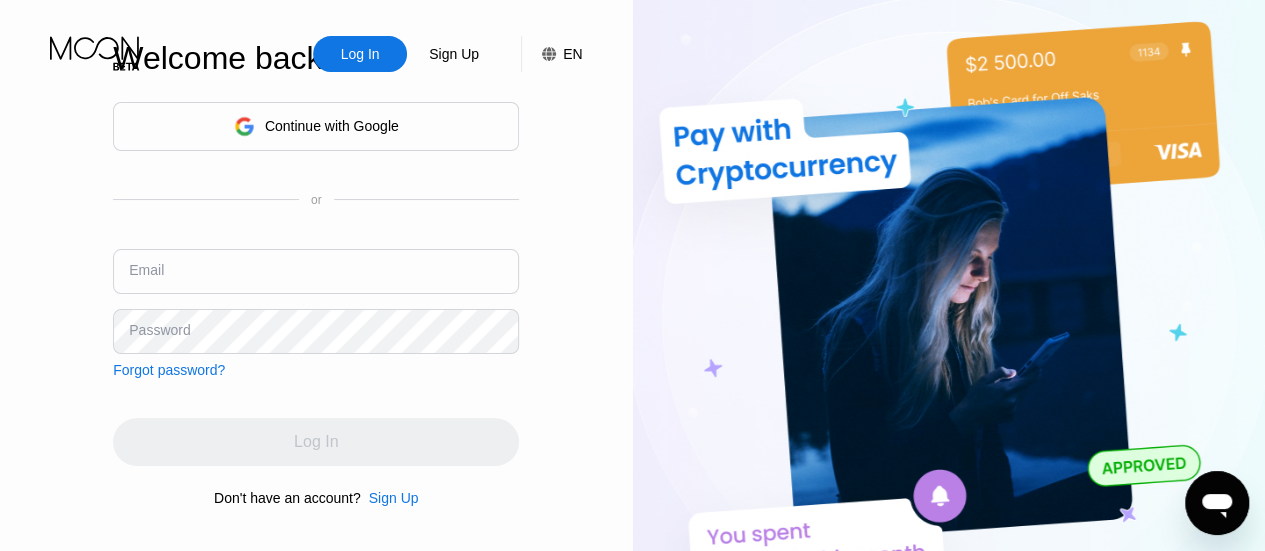 type on "[EMAIL]" 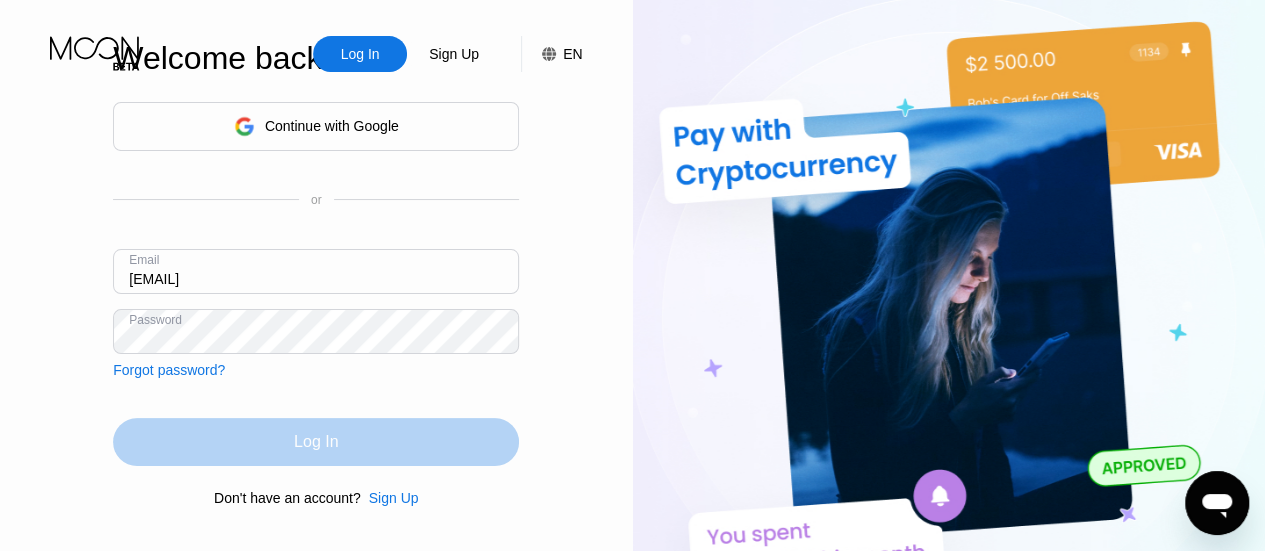 click on "Log In" at bounding box center (316, 442) 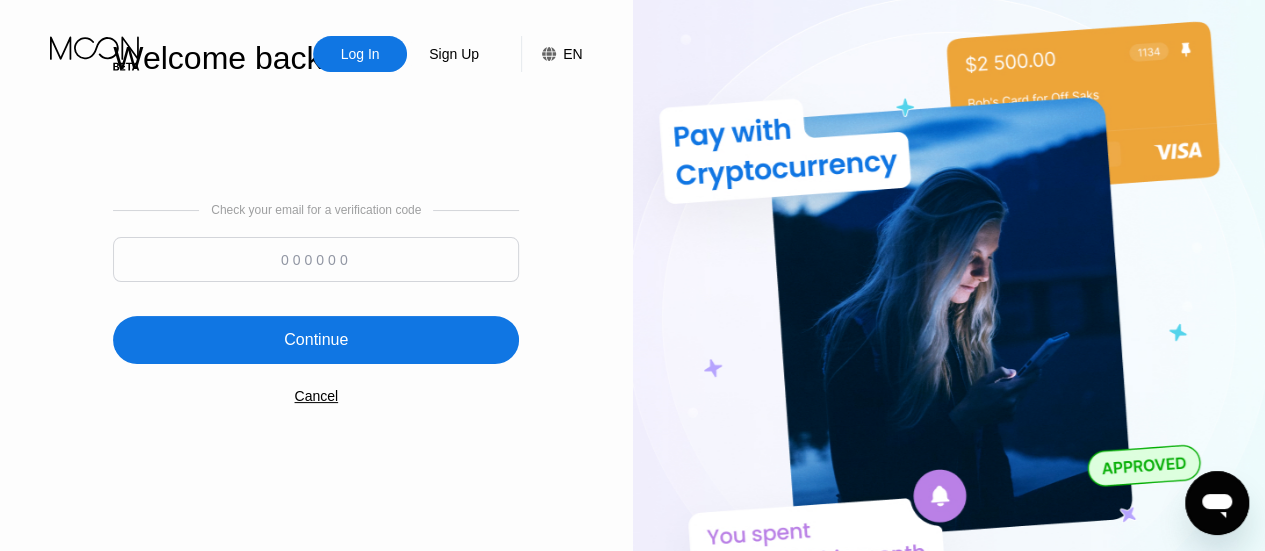 click at bounding box center (316, 259) 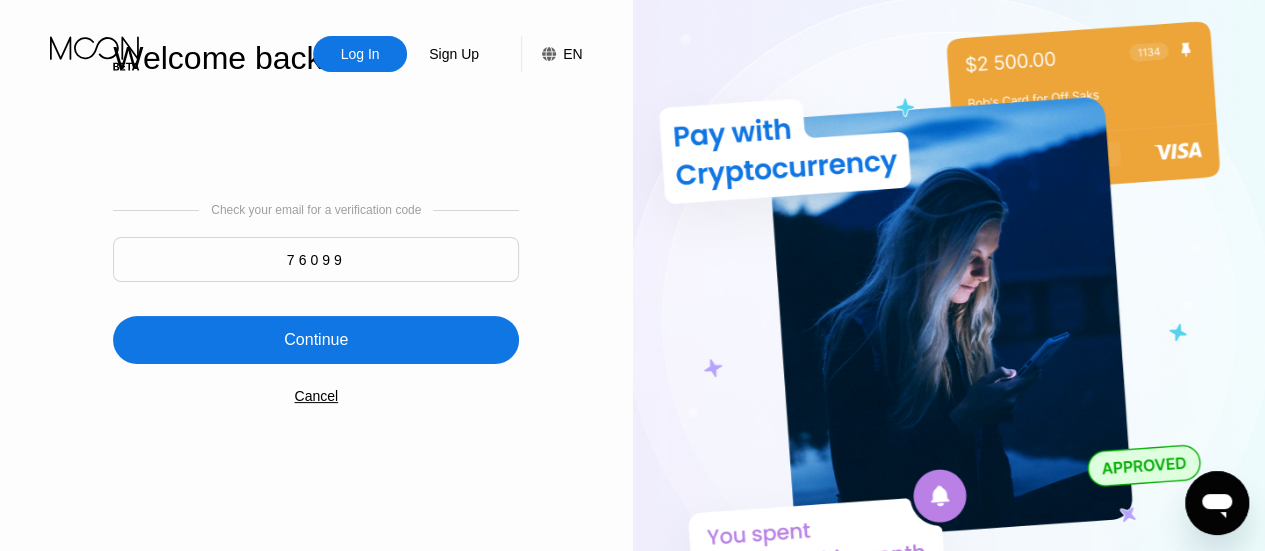 click on "Continue" at bounding box center (316, 340) 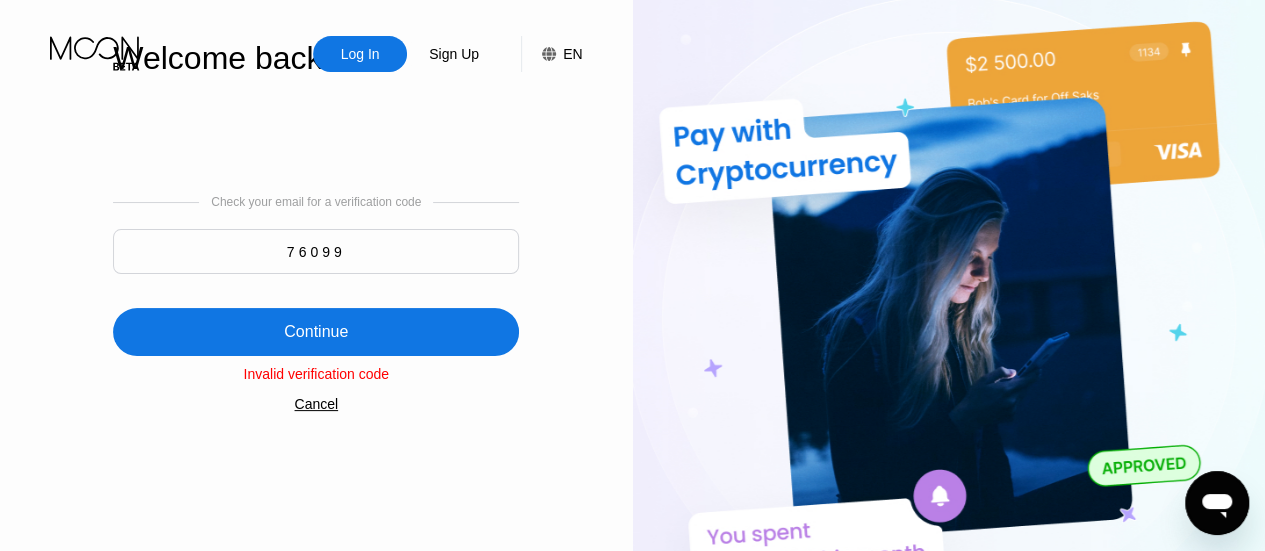 click on "76099" at bounding box center [316, 251] 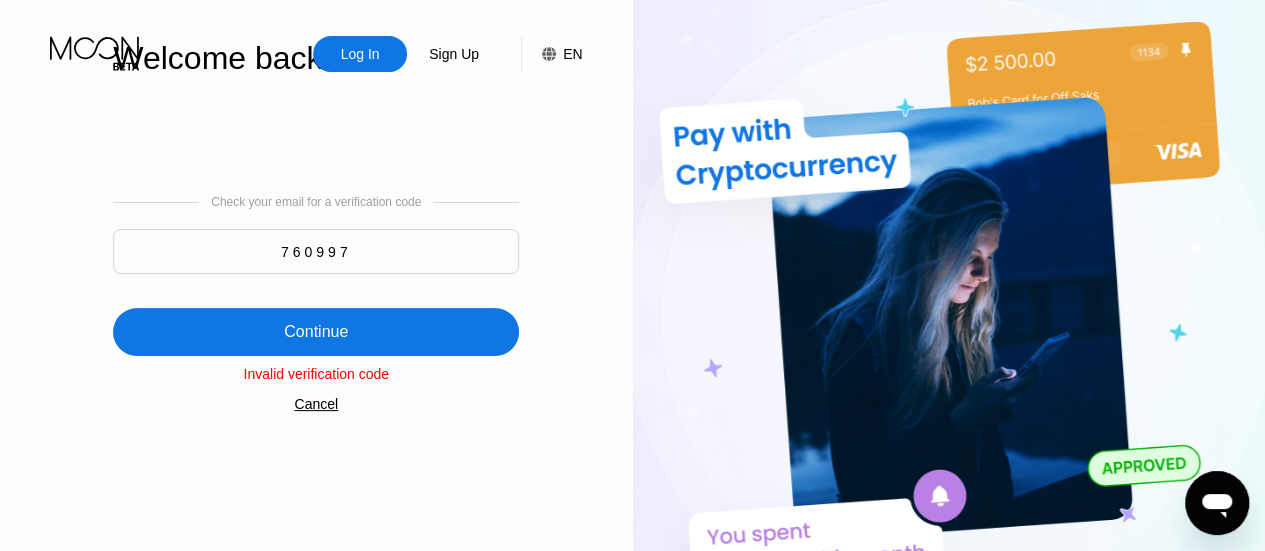 type on "760997" 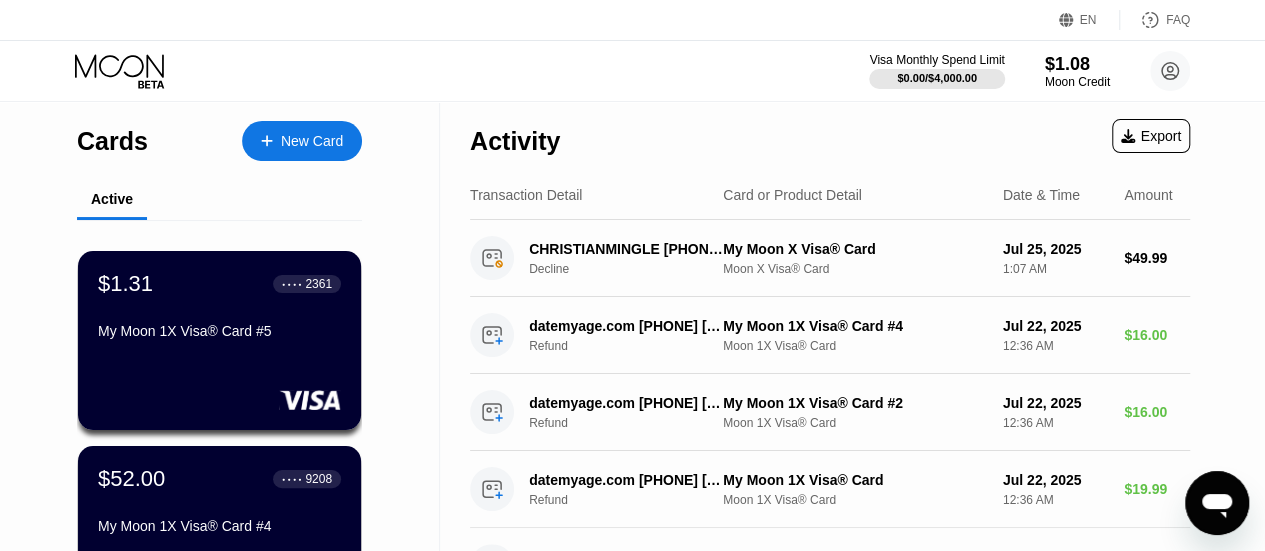click on "New Card" at bounding box center (312, 141) 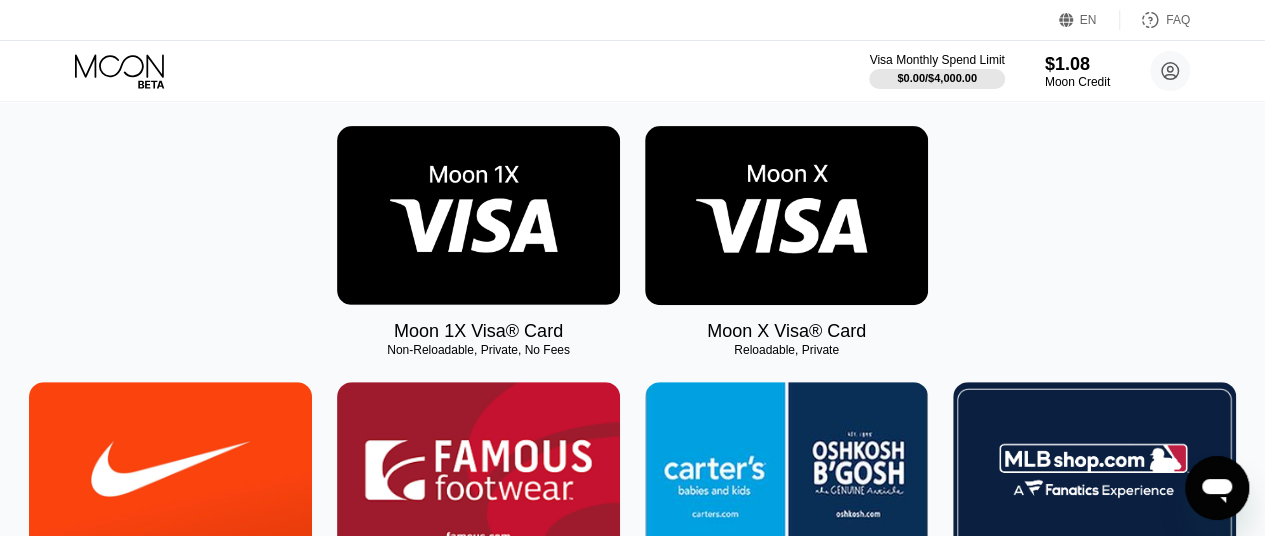 scroll, scrollTop: 303, scrollLeft: 0, axis: vertical 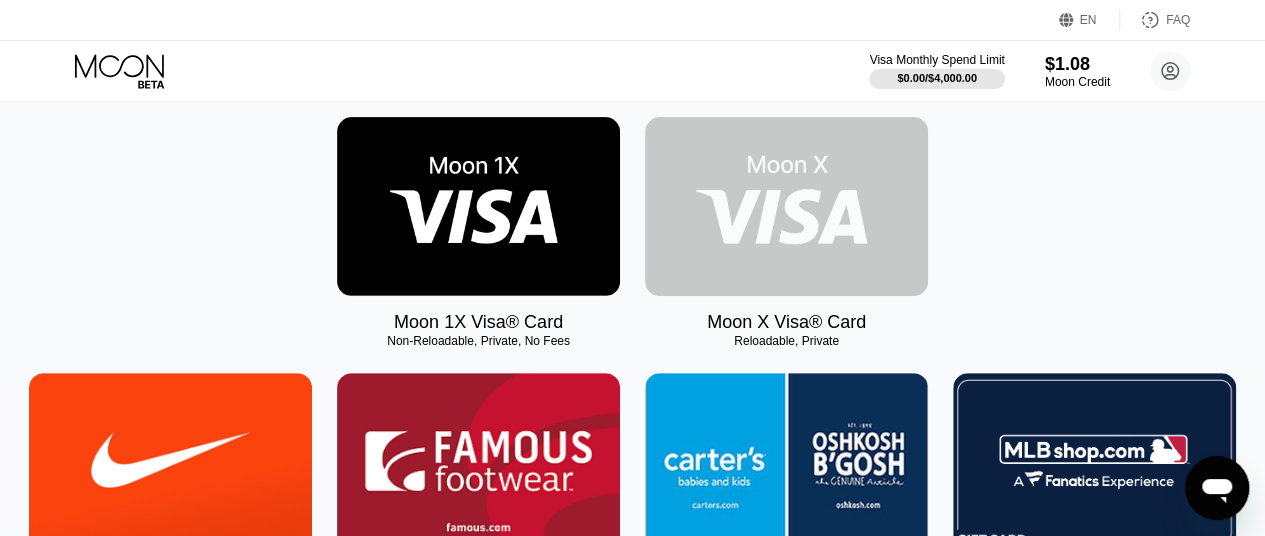 click at bounding box center [786, 206] 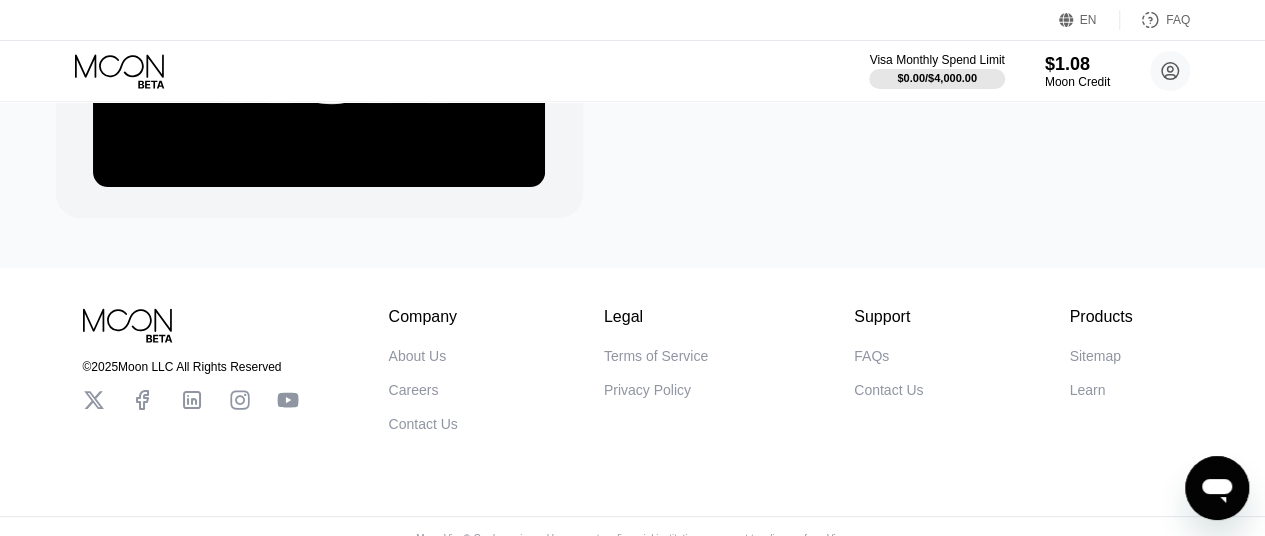 scroll, scrollTop: 0, scrollLeft: 0, axis: both 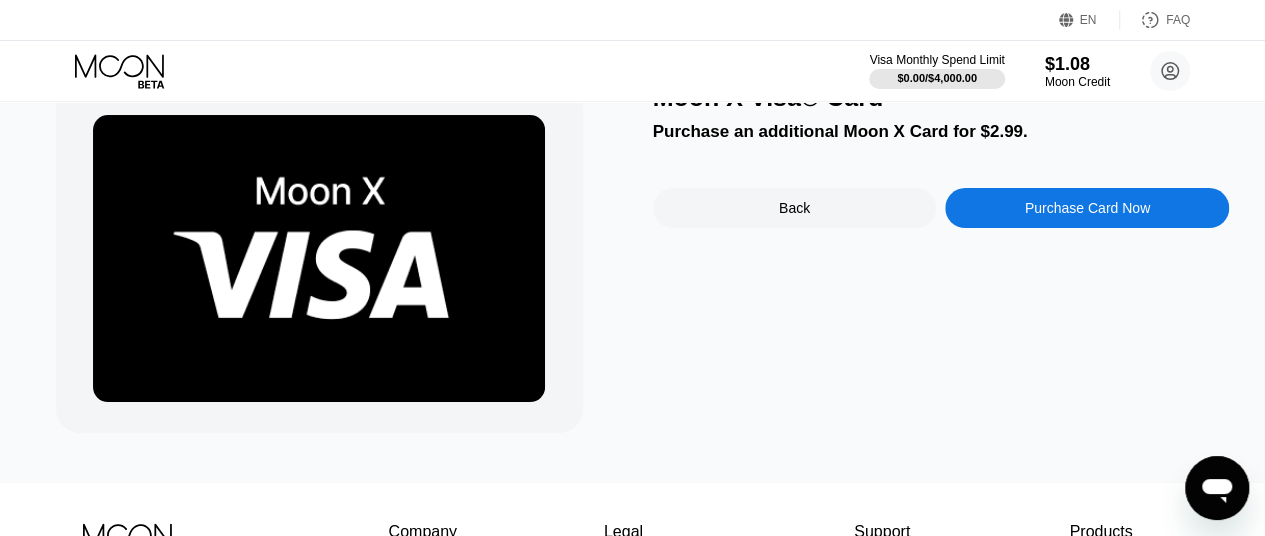 click on "Purchase Card Now" at bounding box center [1087, 208] 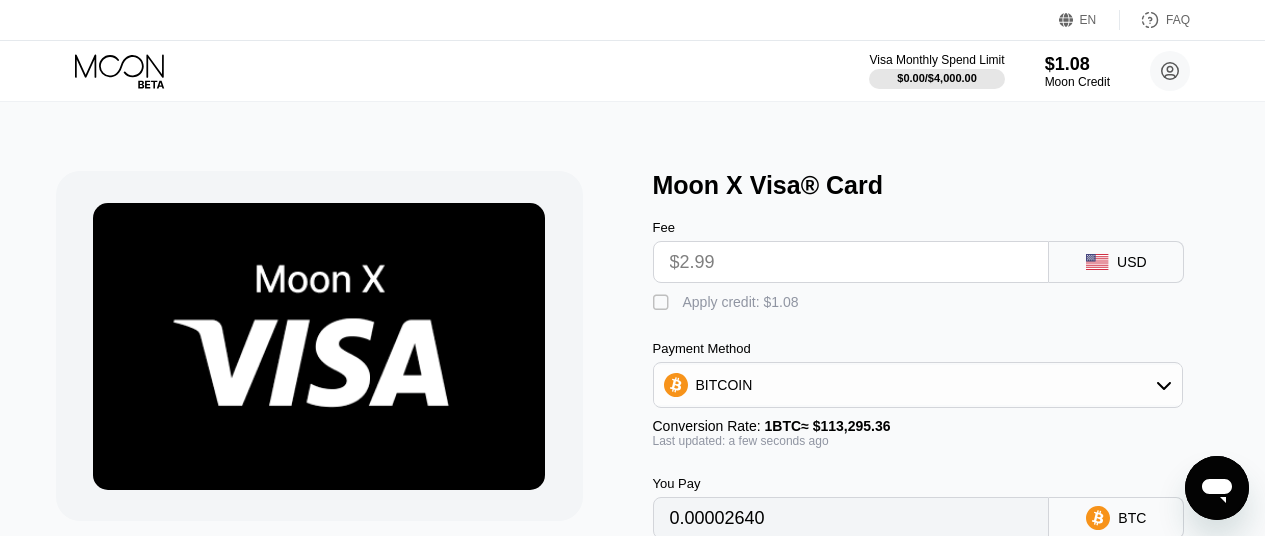 scroll, scrollTop: 88, scrollLeft: 0, axis: vertical 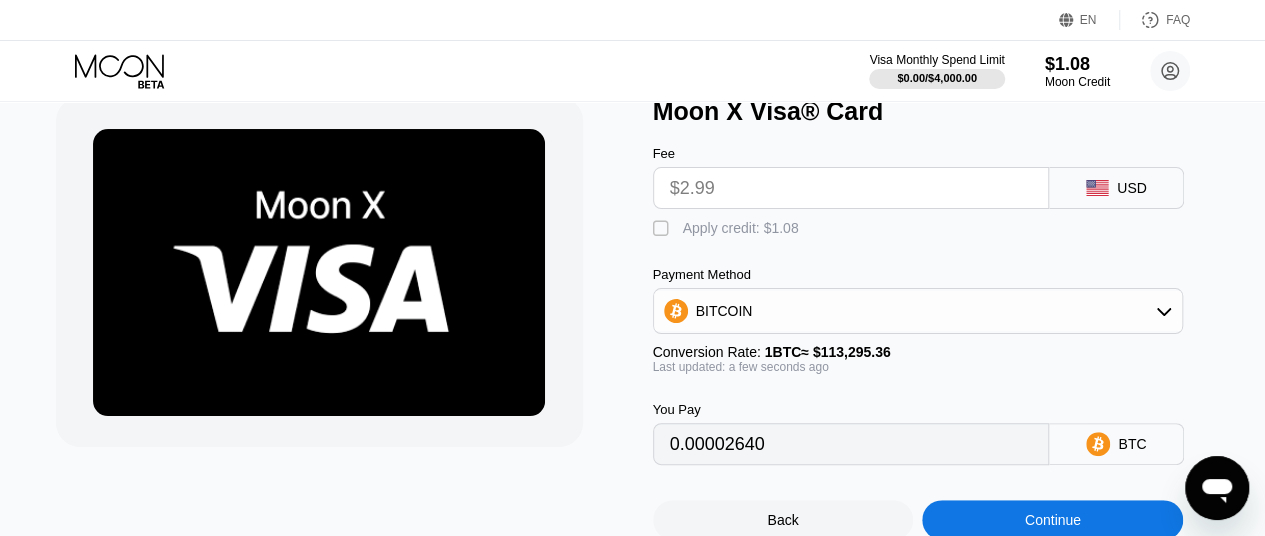 click on "$2.99" at bounding box center [851, 188] 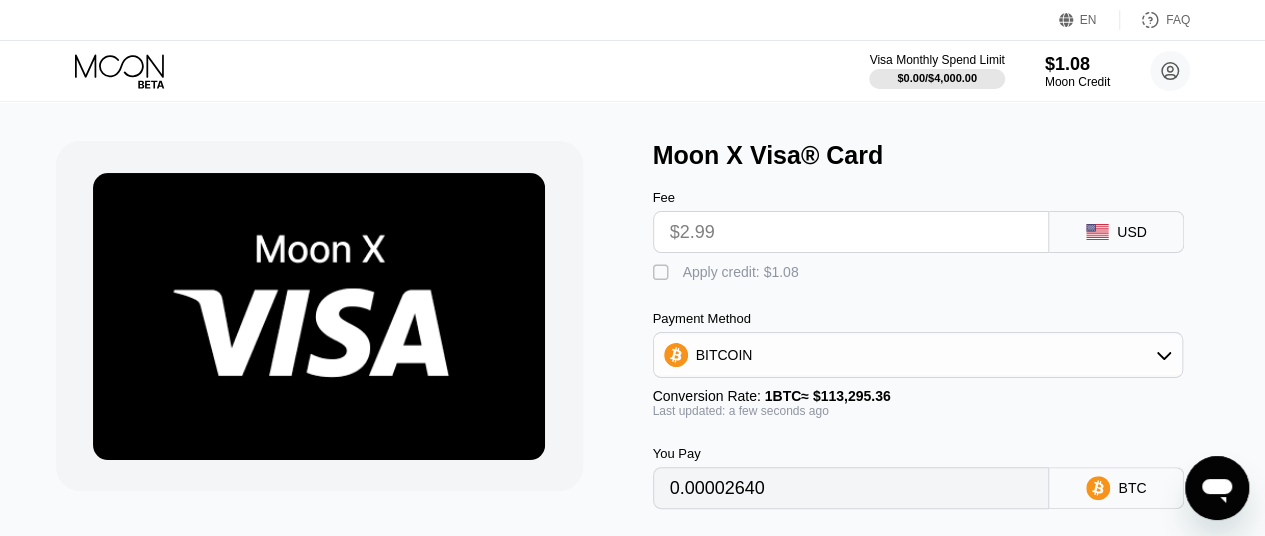 scroll, scrollTop: 13, scrollLeft: 0, axis: vertical 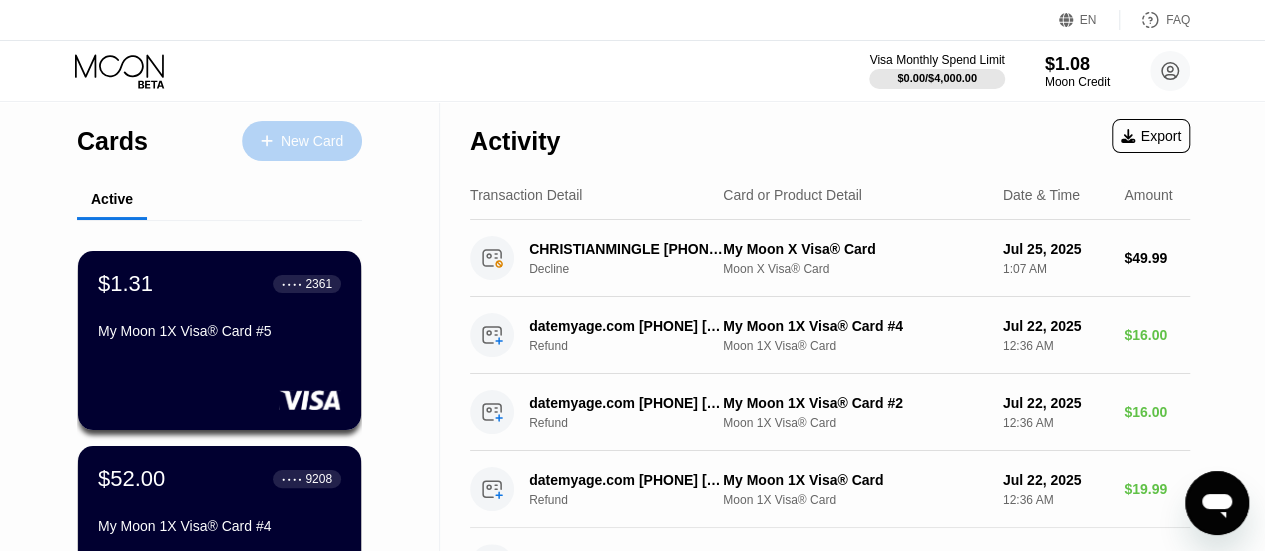click on "New Card" at bounding box center (312, 141) 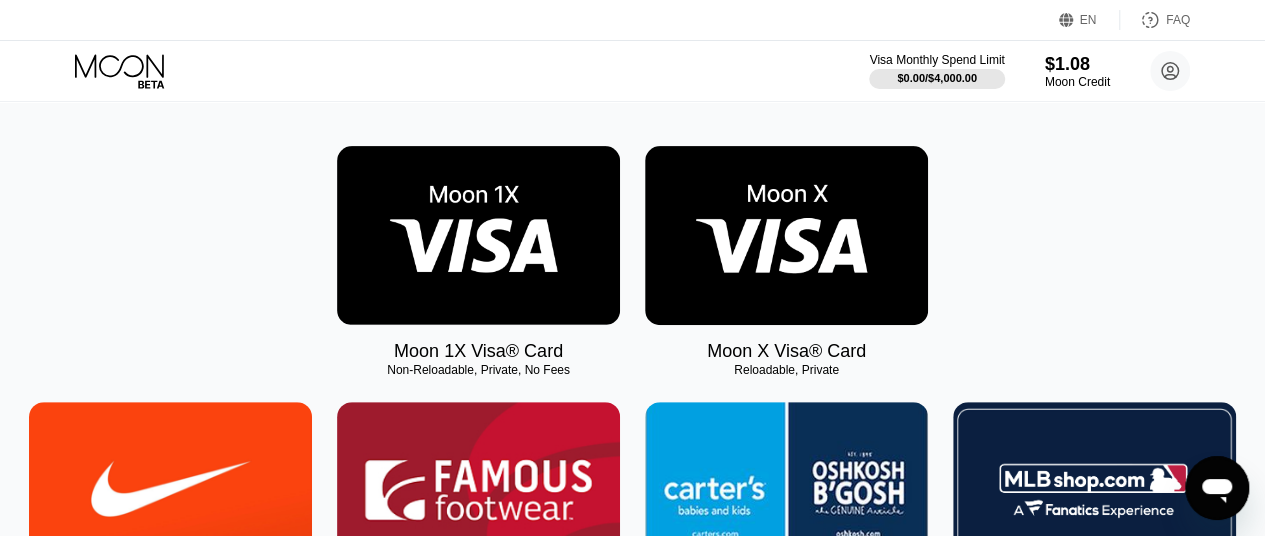 scroll, scrollTop: 264, scrollLeft: 0, axis: vertical 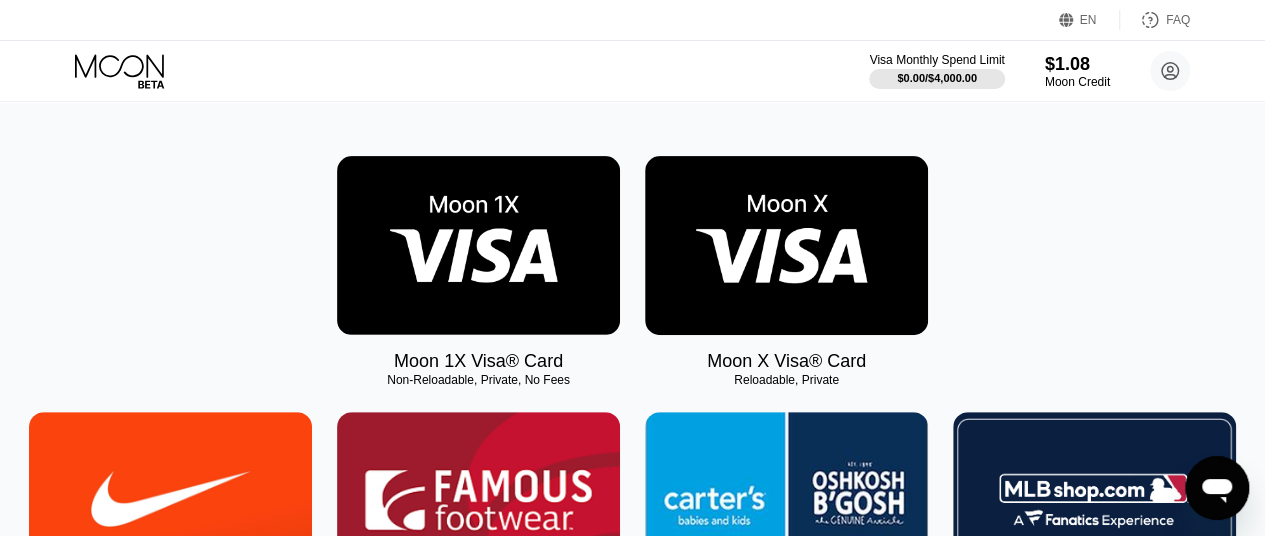 click at bounding box center (478, 245) 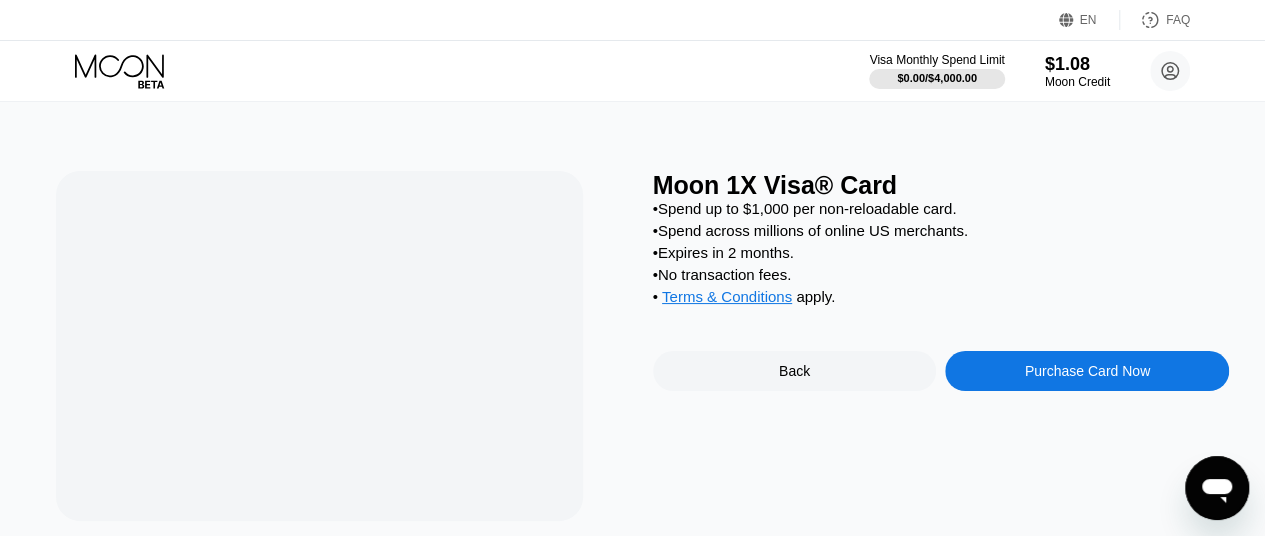 scroll, scrollTop: 0, scrollLeft: 0, axis: both 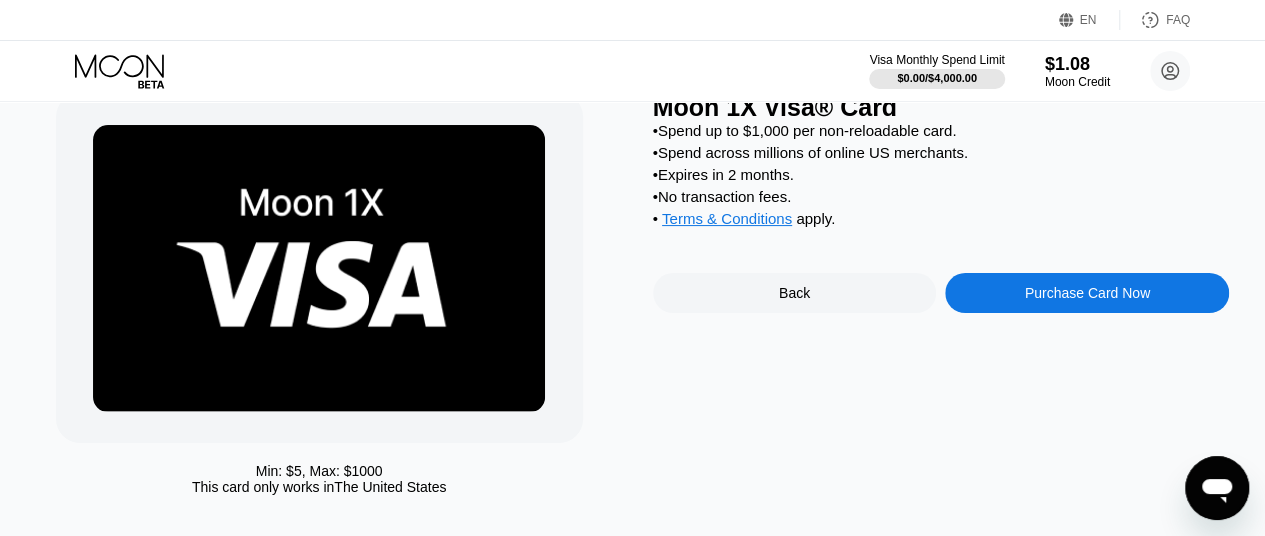 click on "Purchase Card Now" at bounding box center [1087, 293] 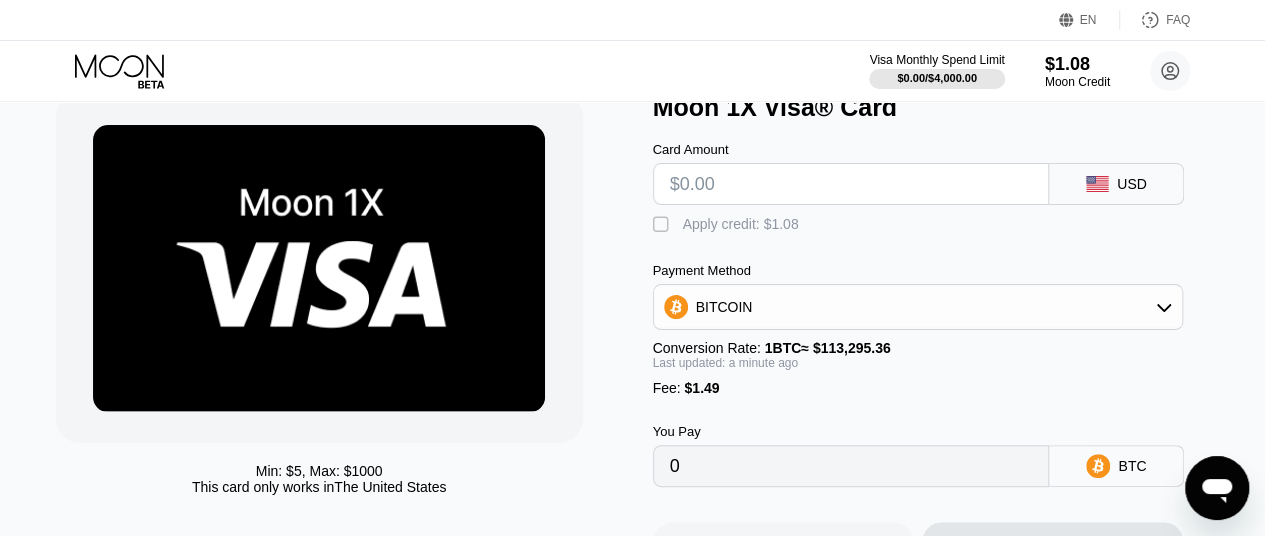 click at bounding box center [851, 184] 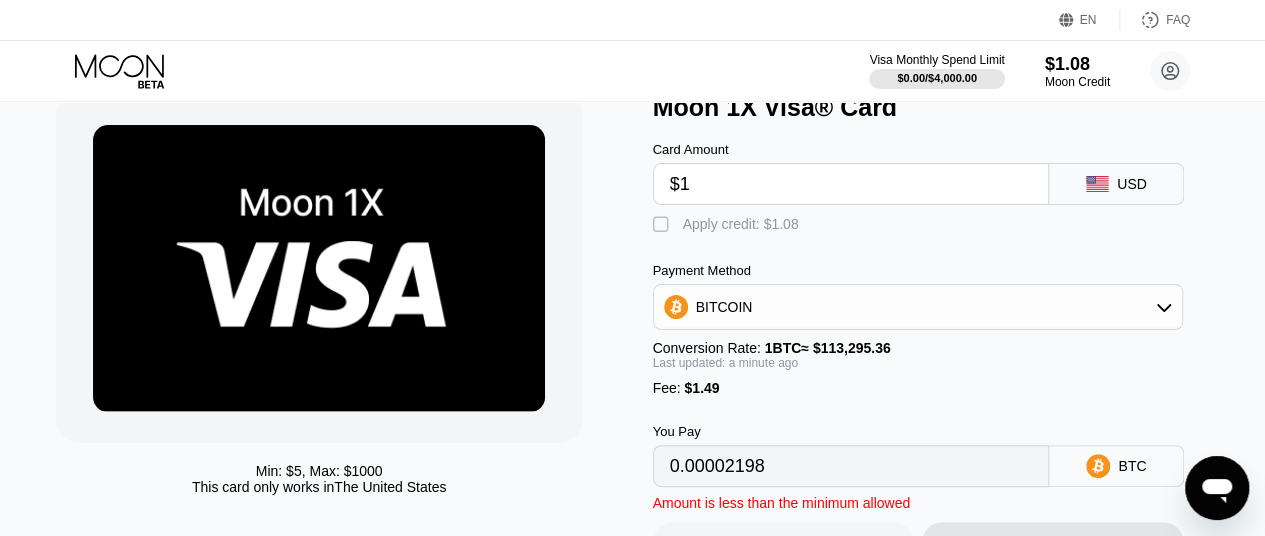 type on "0.00002198" 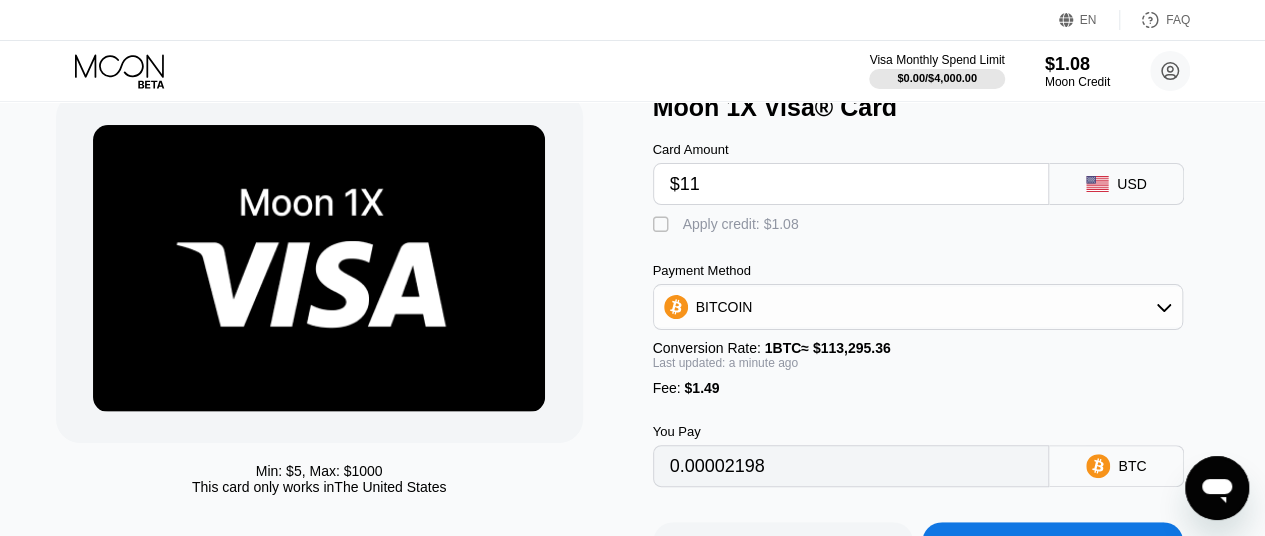 type on "0.00011025" 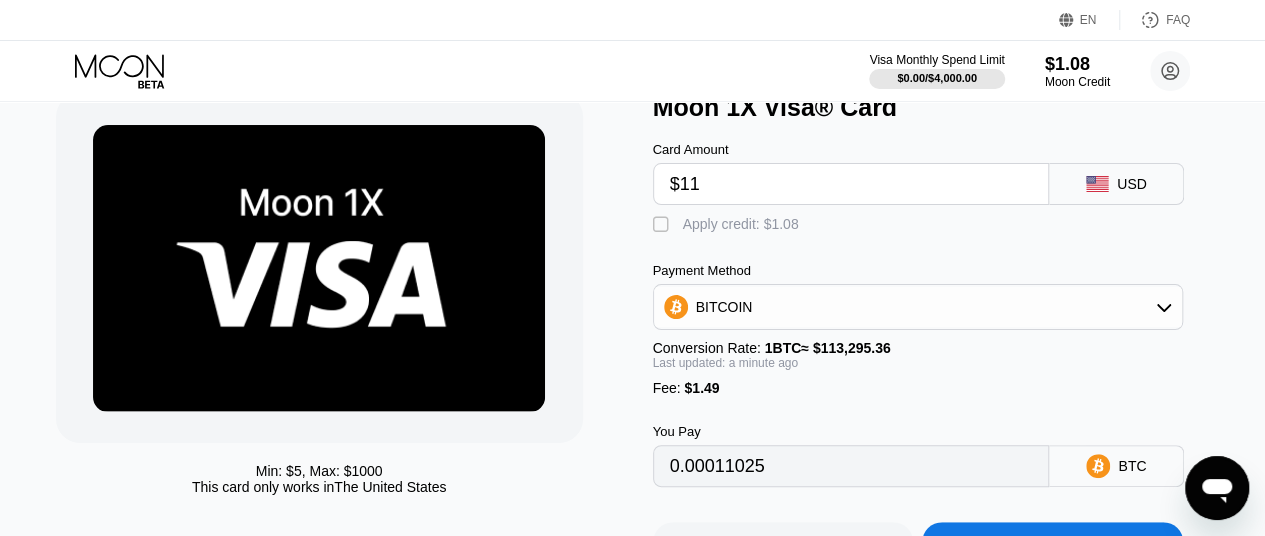 type on "$110" 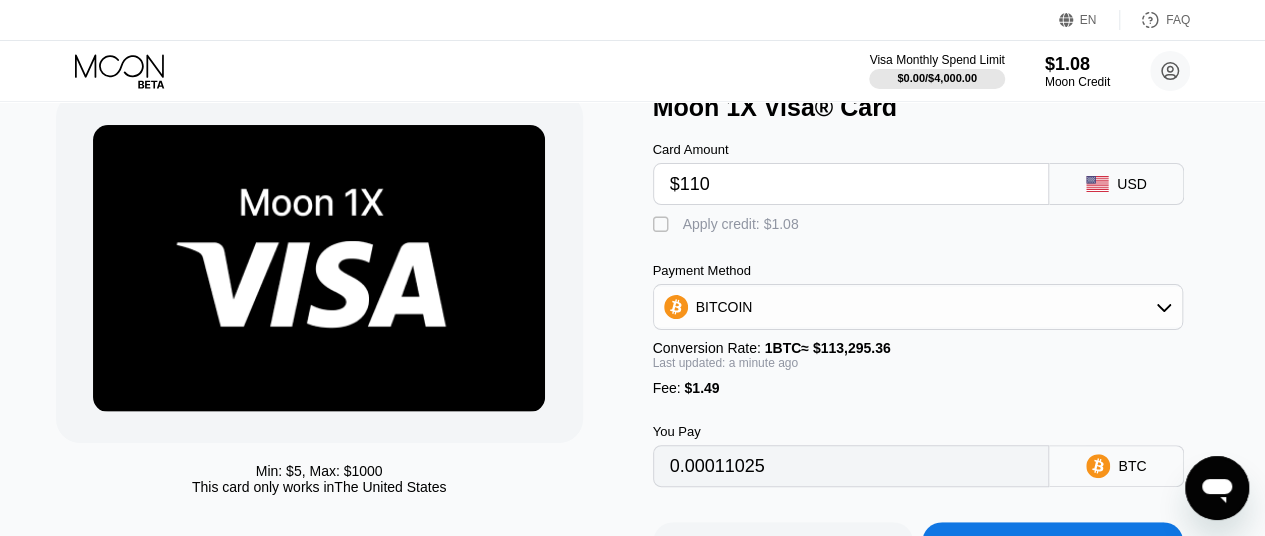 type on "0.00098407" 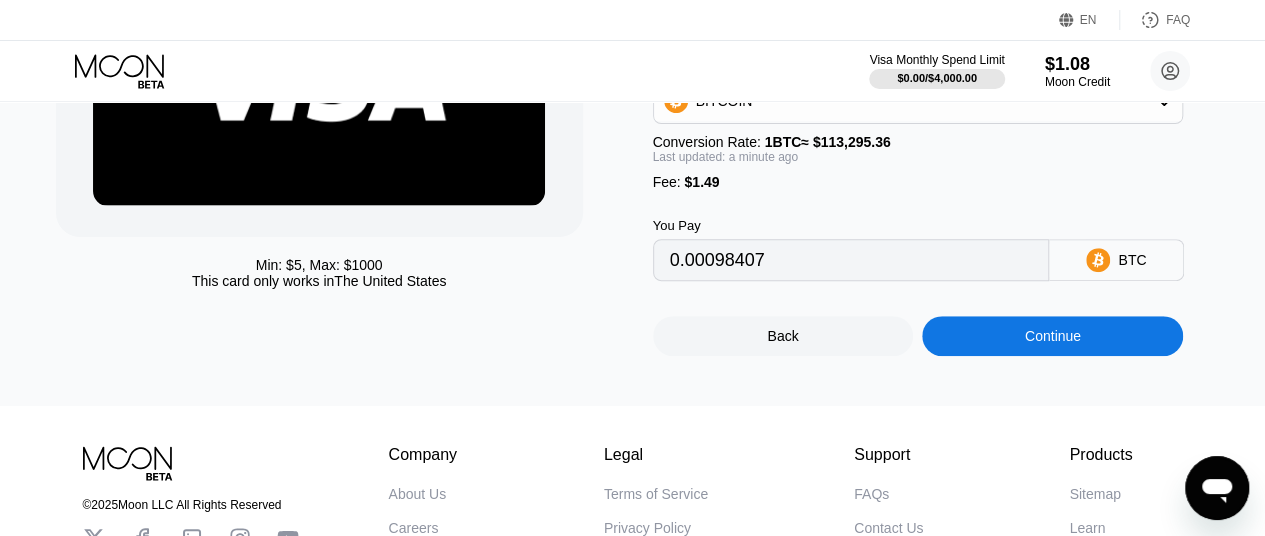 scroll, scrollTop: 287, scrollLeft: 0, axis: vertical 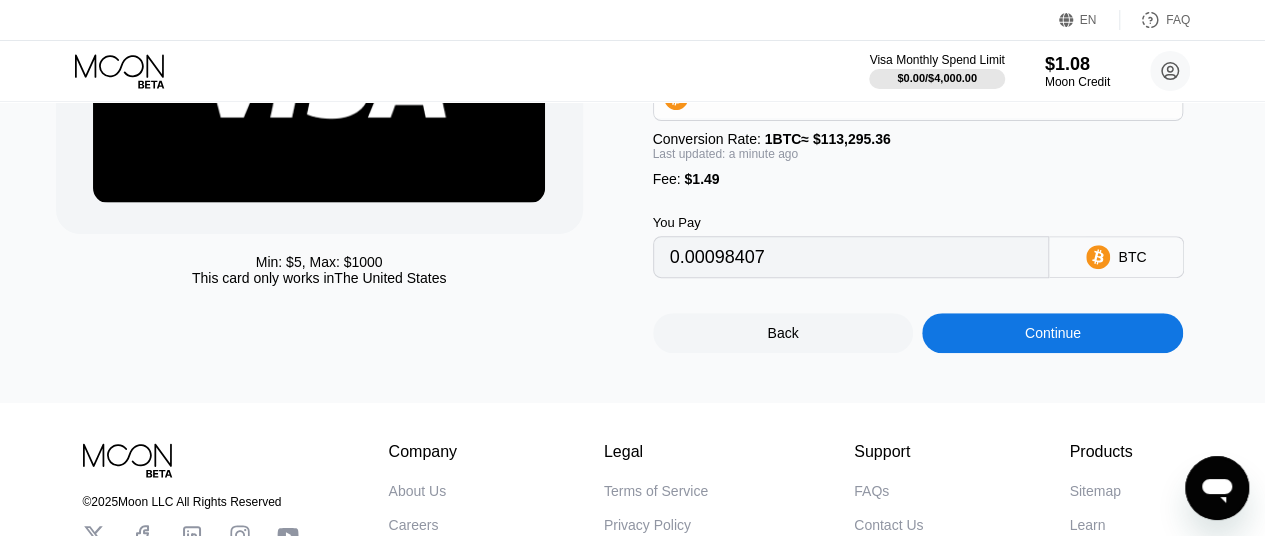 type on "$110" 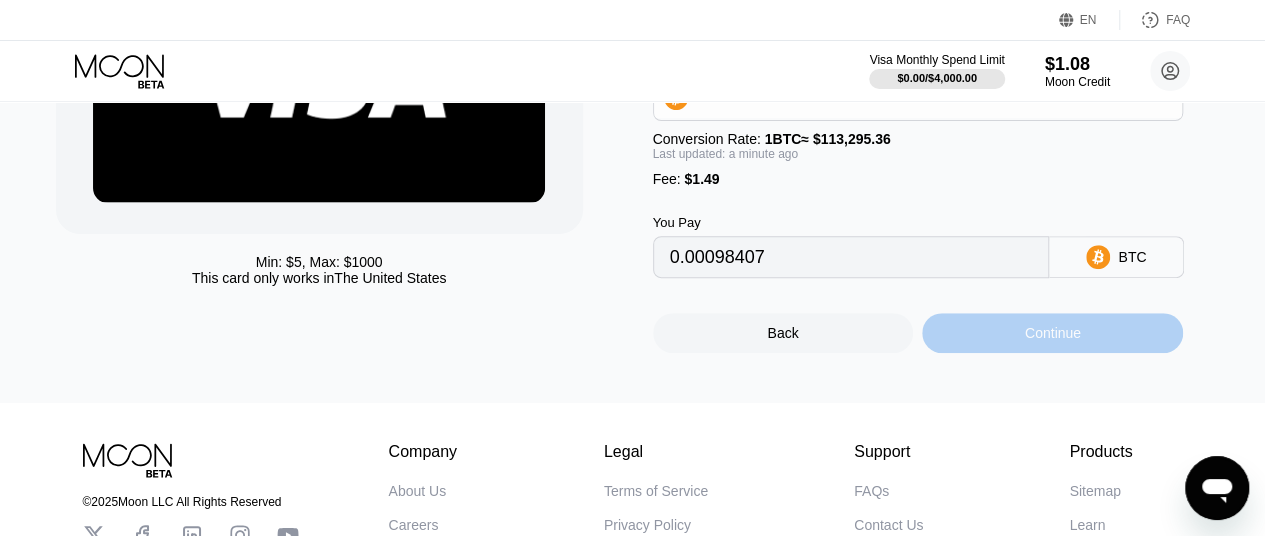 click on "Continue" at bounding box center [1053, 333] 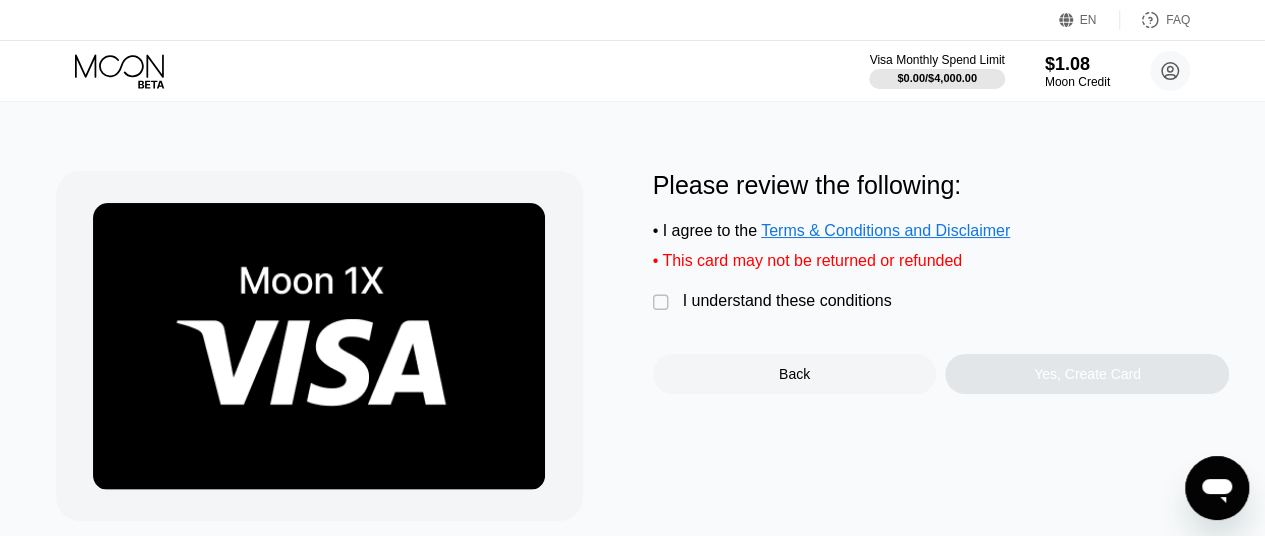 scroll, scrollTop: 0, scrollLeft: 0, axis: both 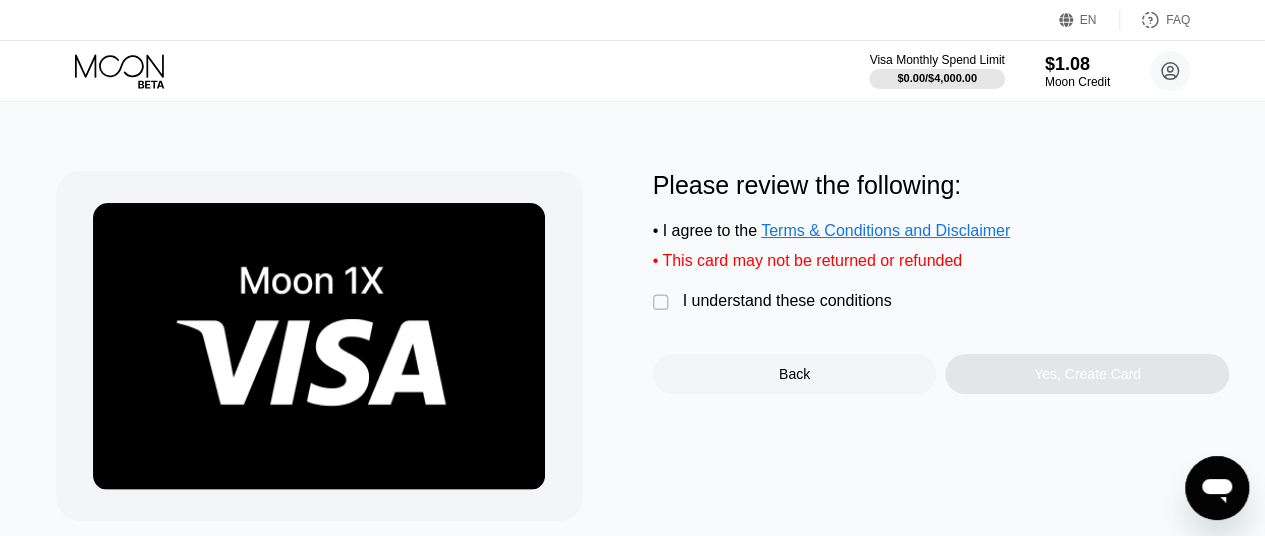 click on "" at bounding box center (663, 303) 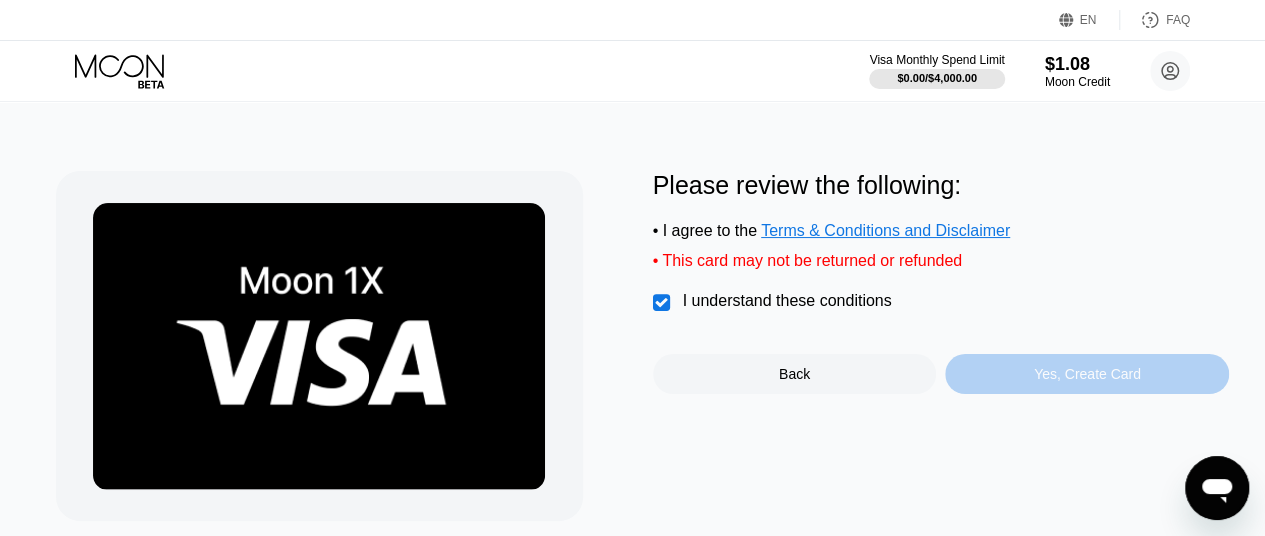 click on "Yes, Create Card" at bounding box center (1087, 374) 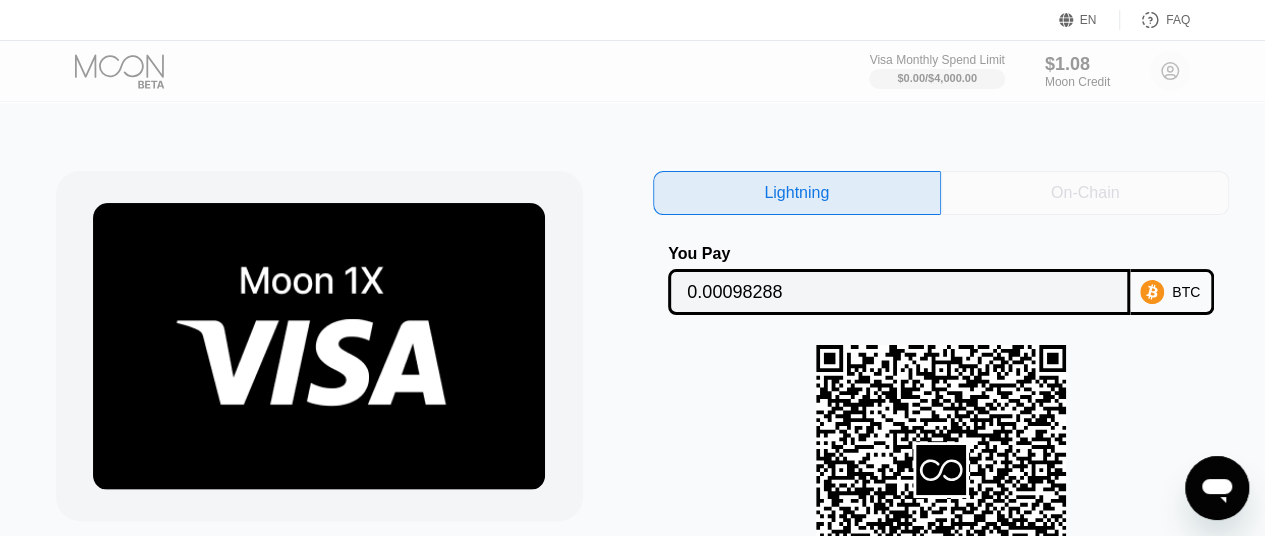 click on "On-Chain" at bounding box center [1085, 193] 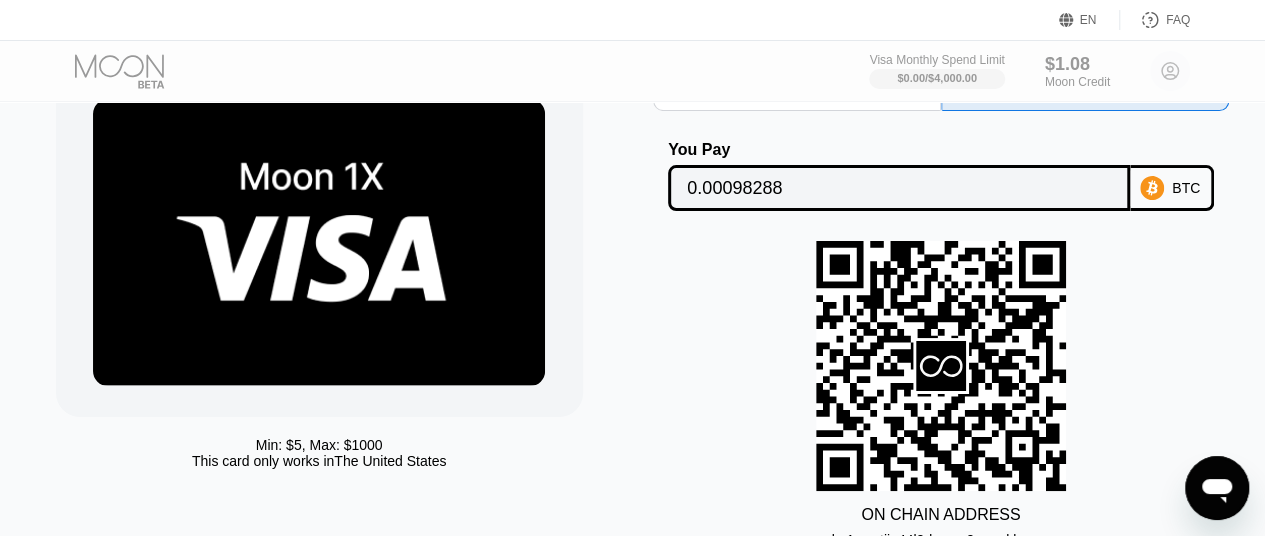 scroll, scrollTop: 99, scrollLeft: 0, axis: vertical 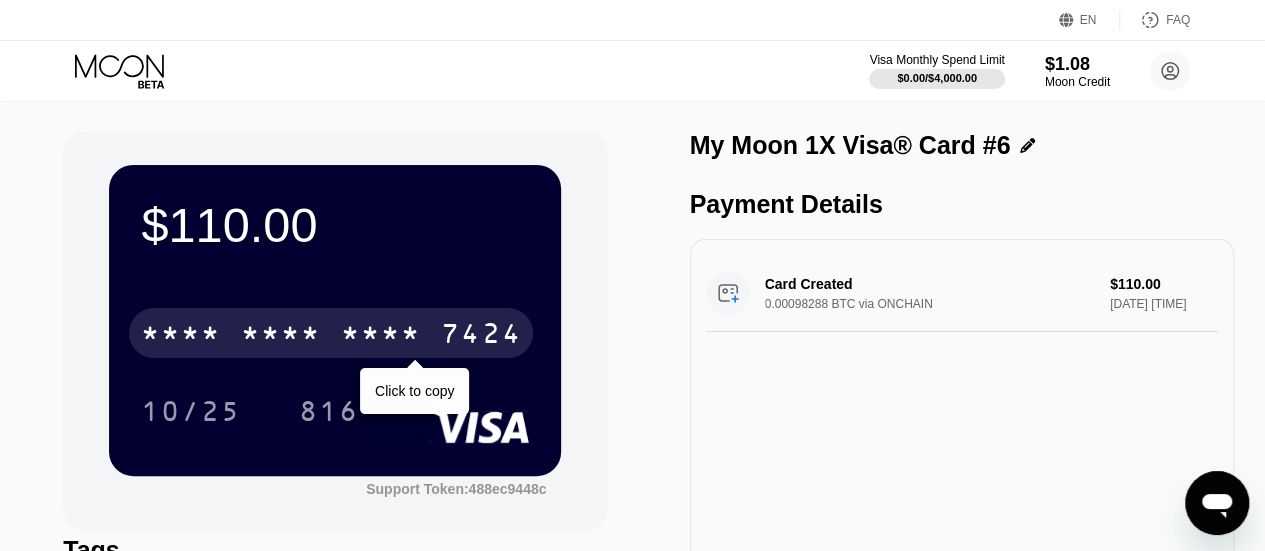 click on "* * * *" at bounding box center (381, 336) 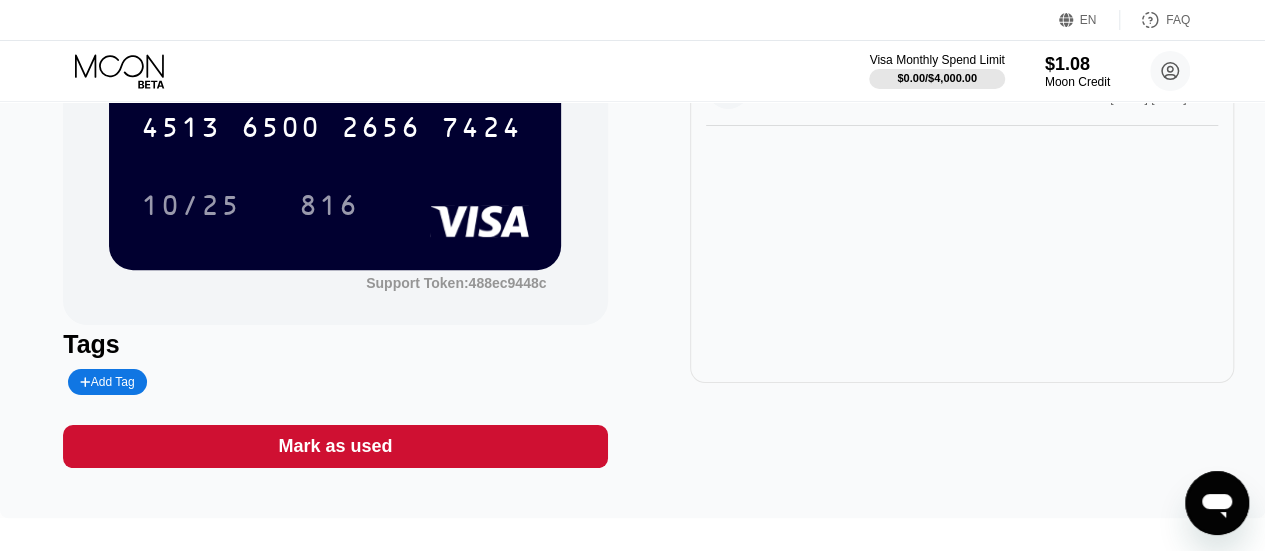 scroll, scrollTop: 207, scrollLeft: 0, axis: vertical 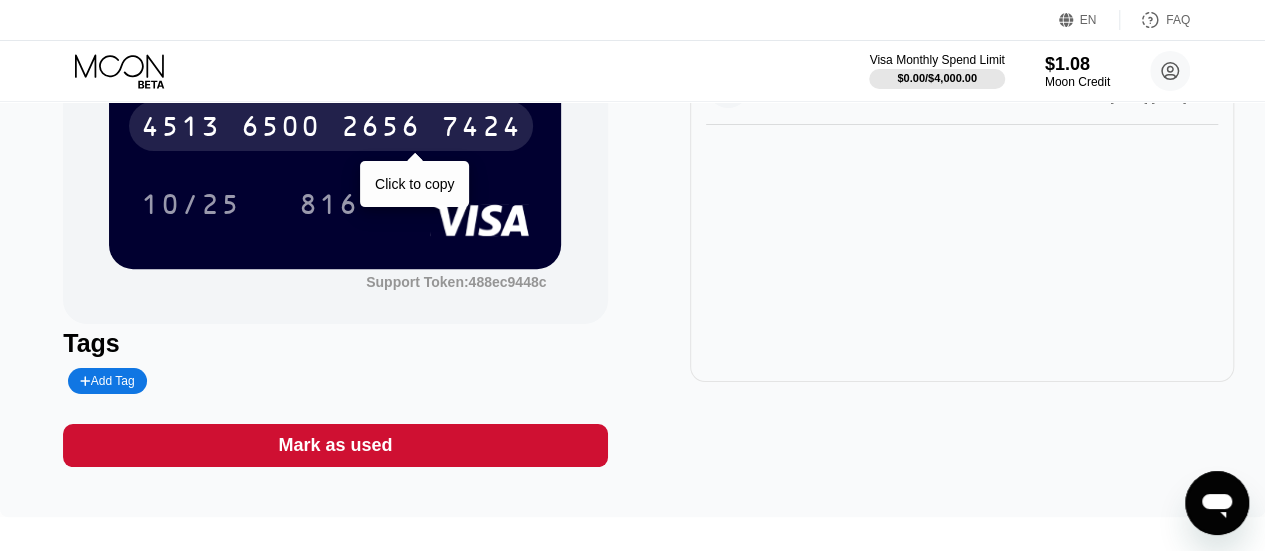 click on "6500" at bounding box center [281, 129] 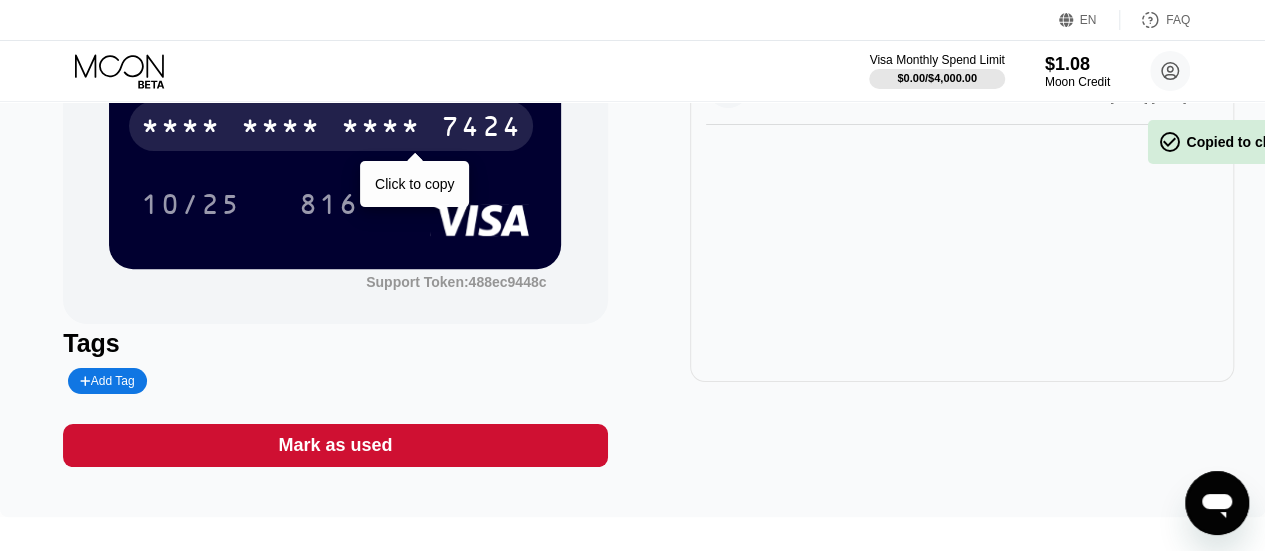 click on "* * * *" at bounding box center [281, 129] 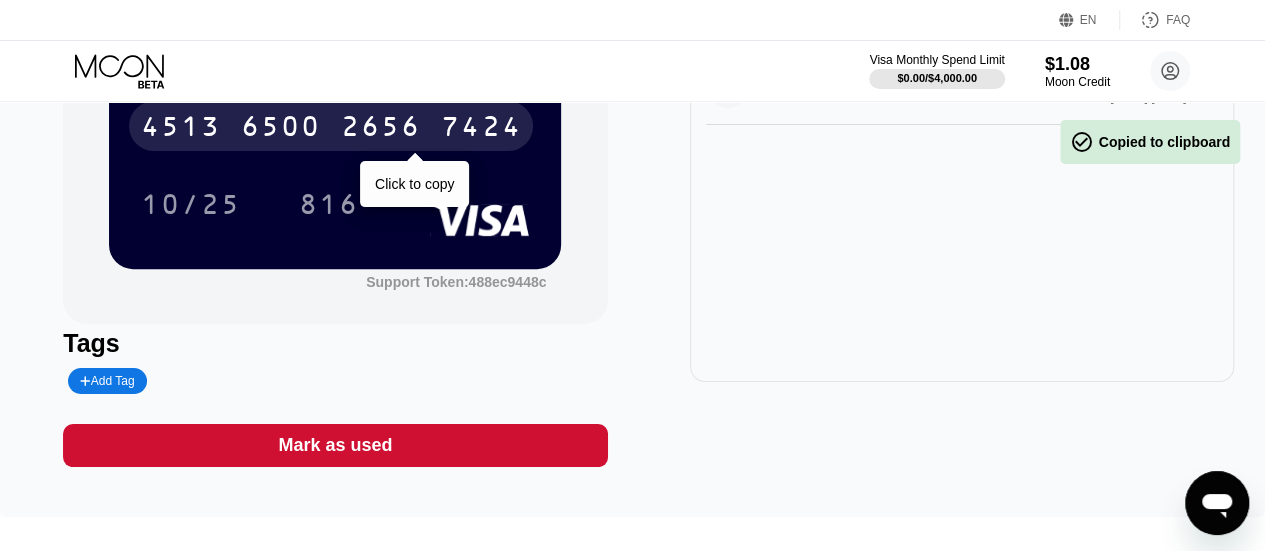 click on "6500" at bounding box center (281, 129) 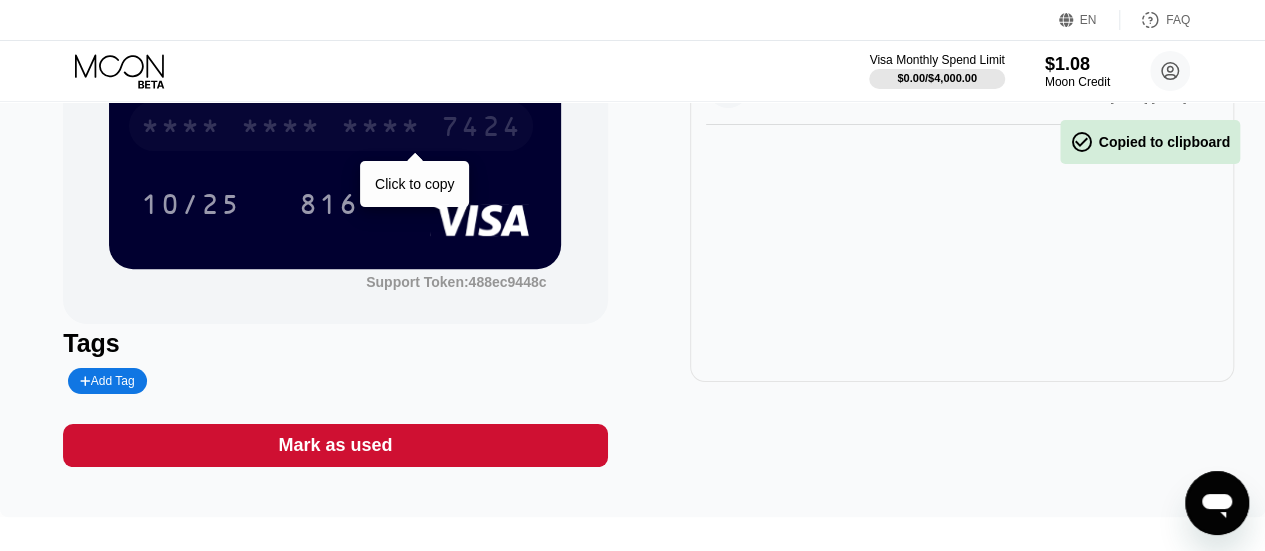 click on "* * * *" at bounding box center [281, 129] 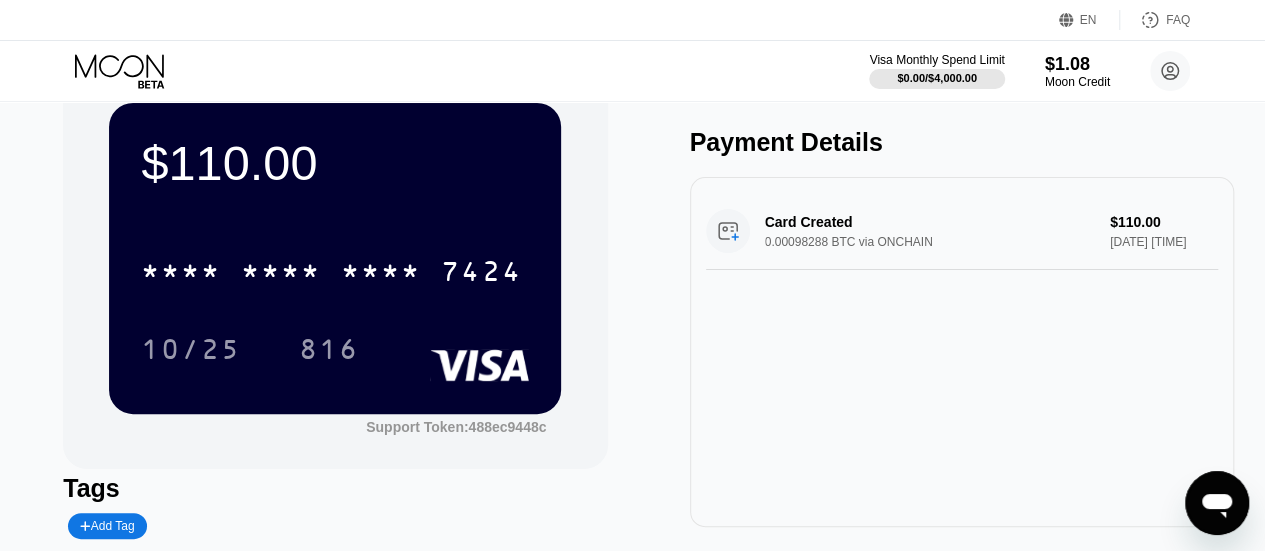 scroll, scrollTop: 0, scrollLeft: 0, axis: both 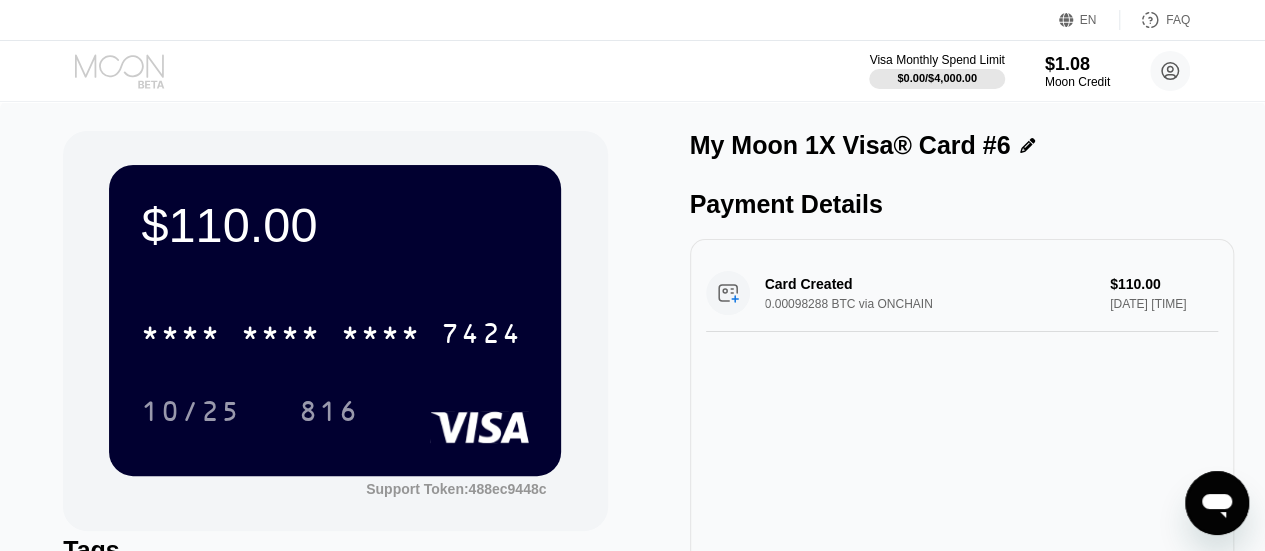click 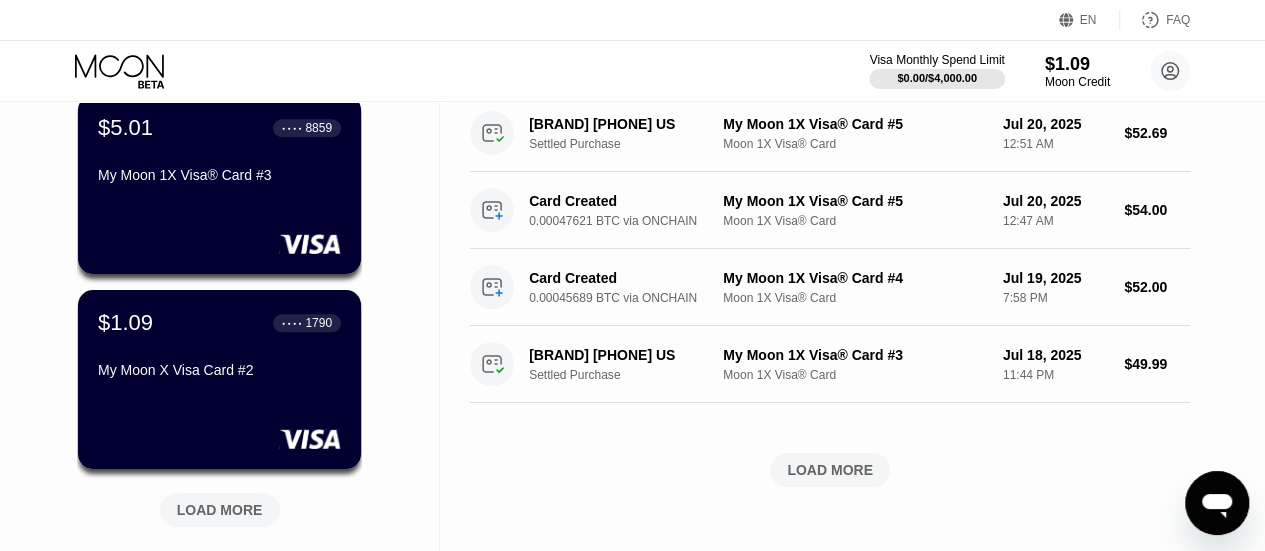 scroll, scrollTop: 743, scrollLeft: 0, axis: vertical 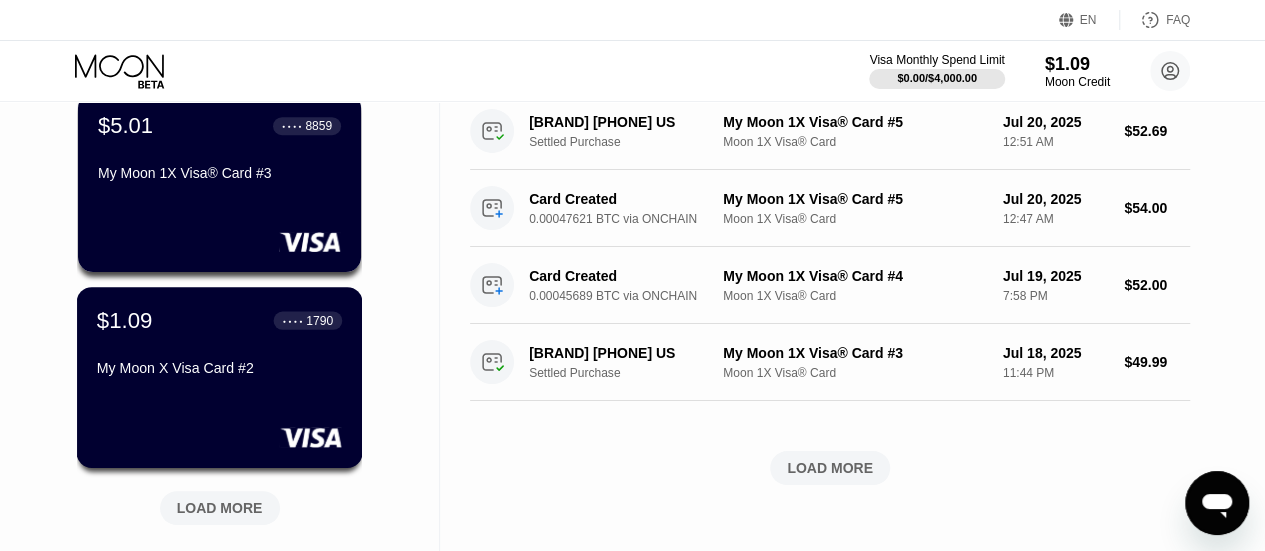 click on "My Moon X Visa Card #2" at bounding box center (219, 368) 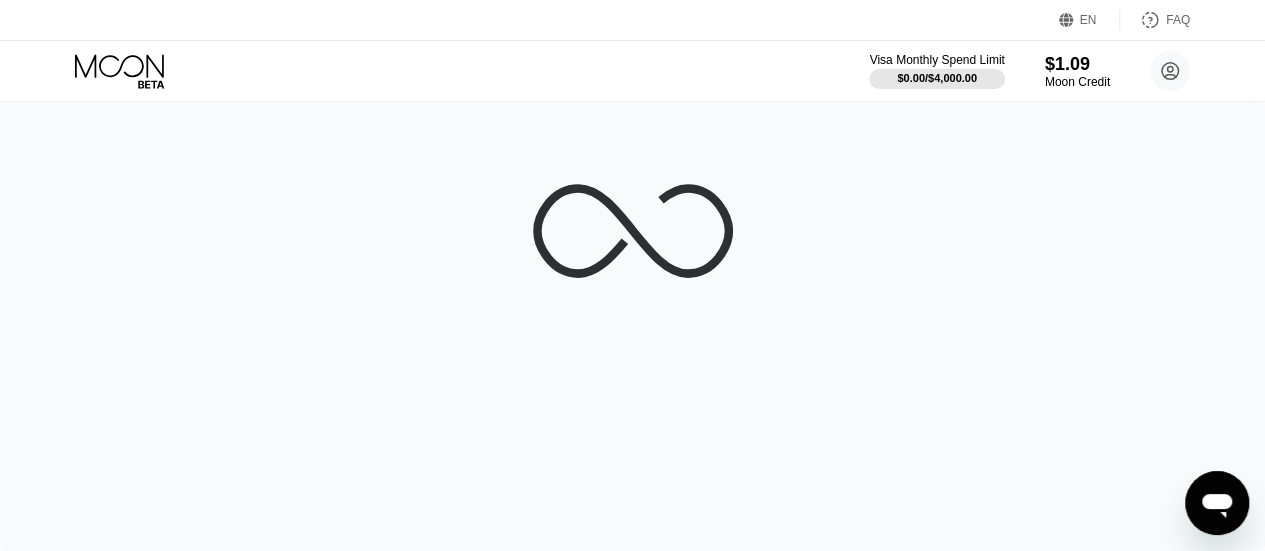 scroll, scrollTop: 0, scrollLeft: 0, axis: both 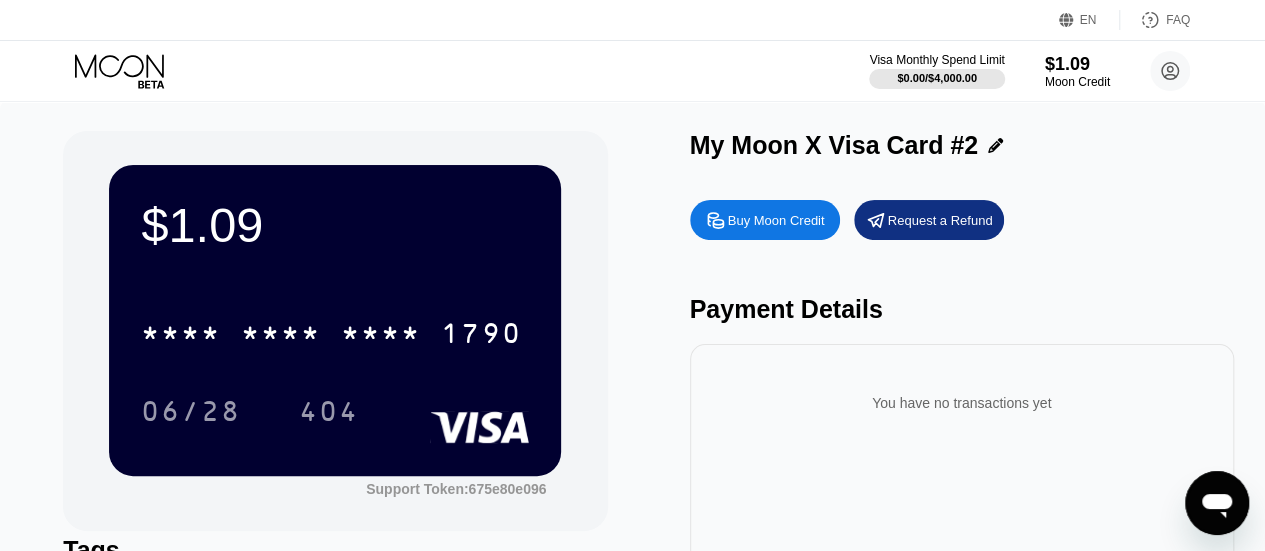 click on "Buy Moon Credit" at bounding box center (776, 220) 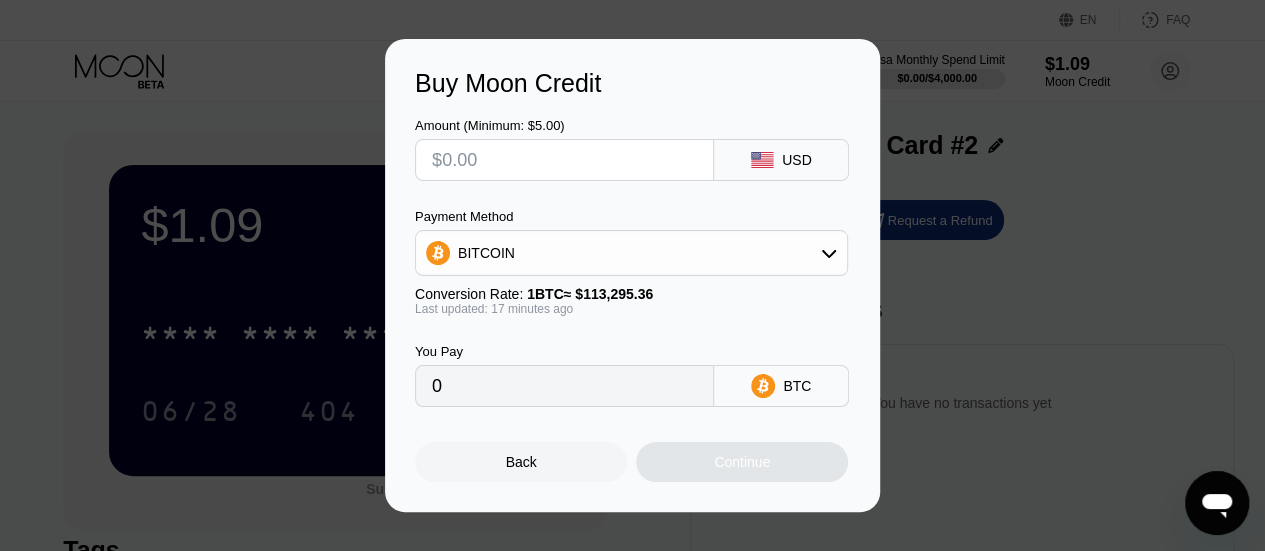 click at bounding box center (564, 160) 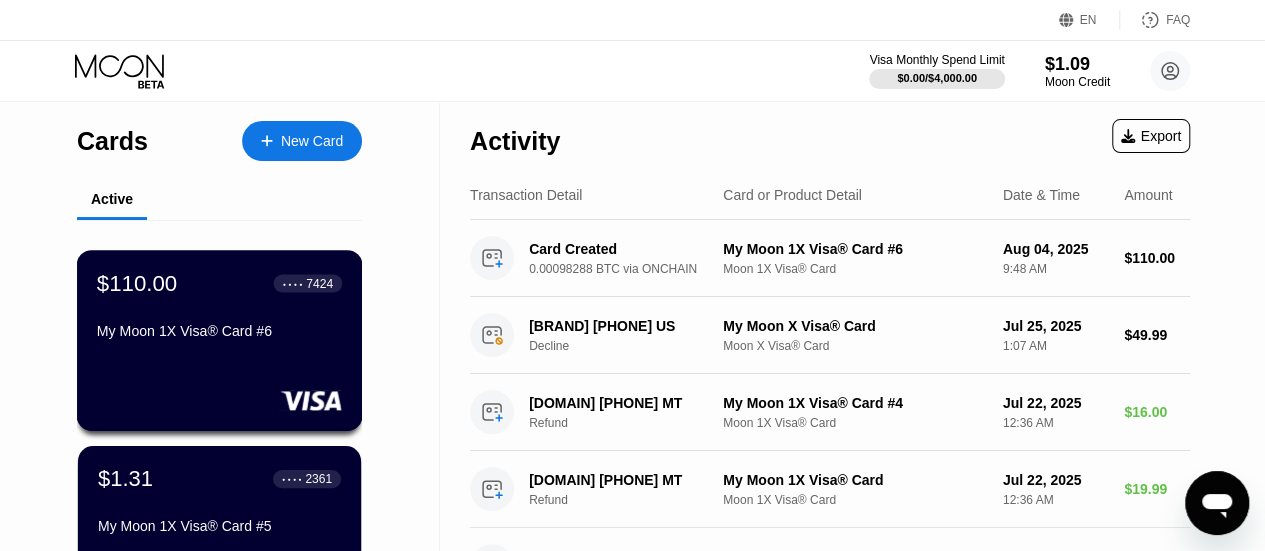 click on "$110.00 ● ● ● ● 7424 My Moon 1X Visa® Card #6" at bounding box center [219, 308] 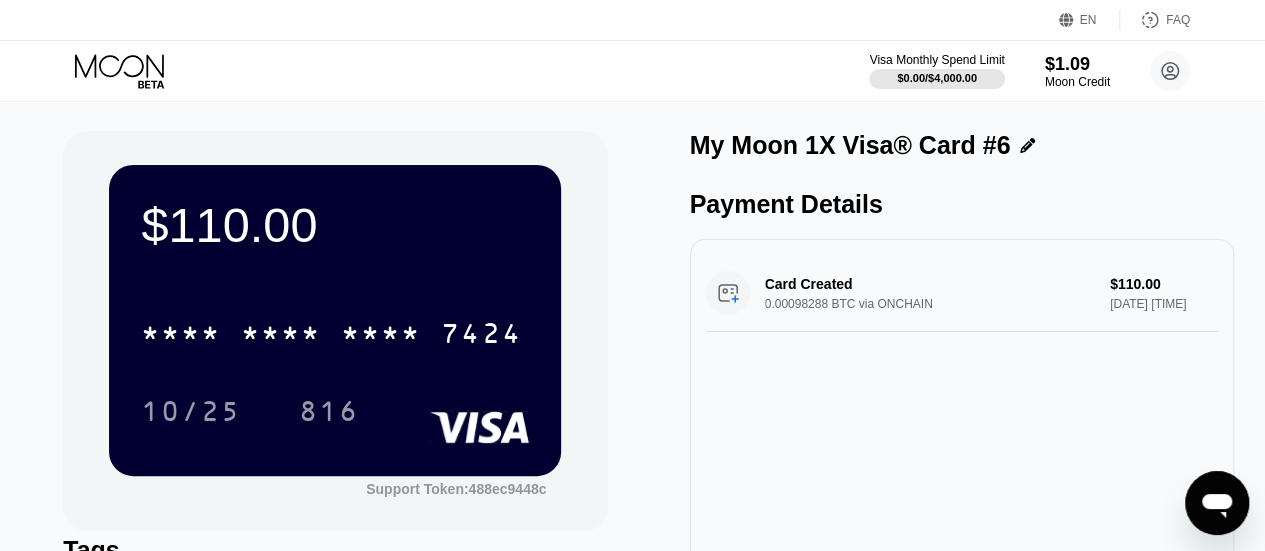 click on "Card Created 0.00098288 BTC via ONCHAIN $110.00 Aug 04, 2025 9:48 AM" at bounding box center [962, 293] 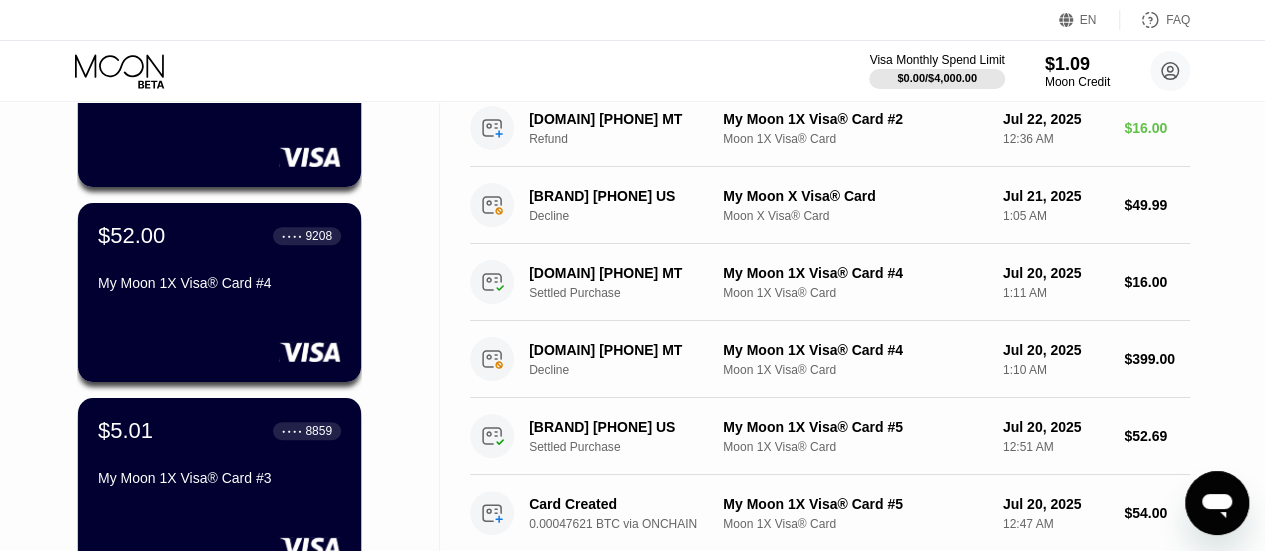 scroll, scrollTop: 453, scrollLeft: 0, axis: vertical 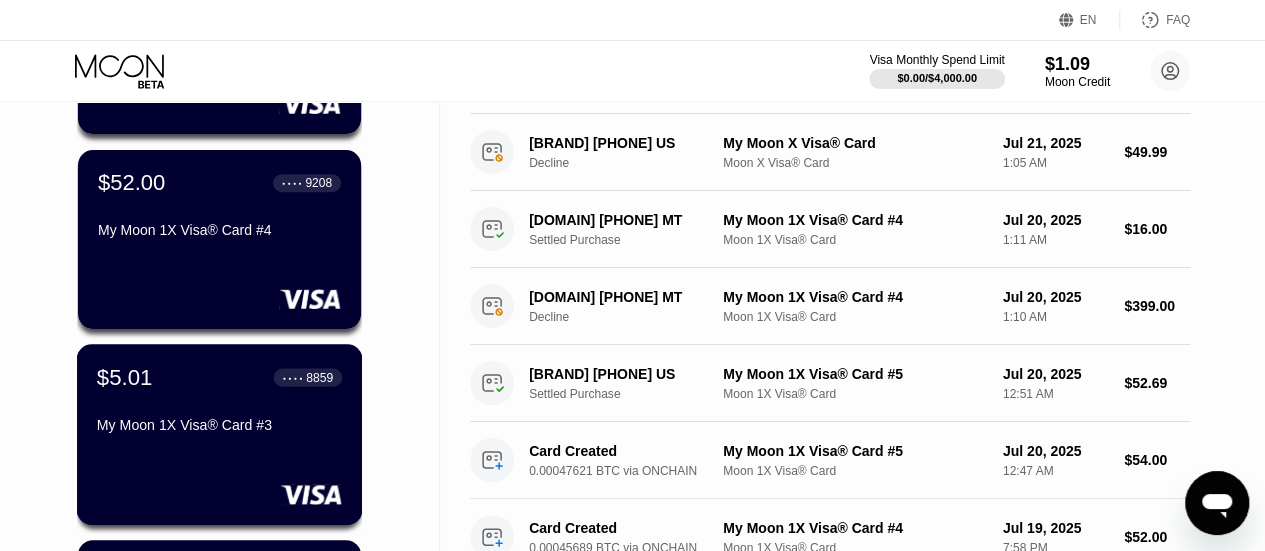 click on "$5.01 ● ● ● ● 8859 My Moon 1X Visa® Card #3" at bounding box center [219, 402] 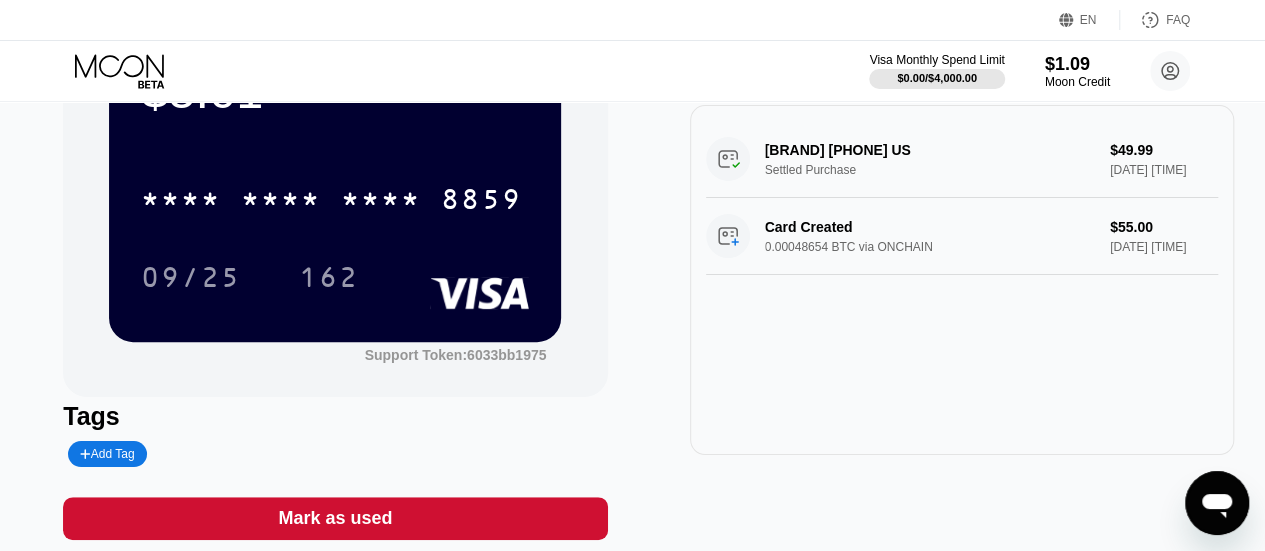 scroll, scrollTop: 0, scrollLeft: 0, axis: both 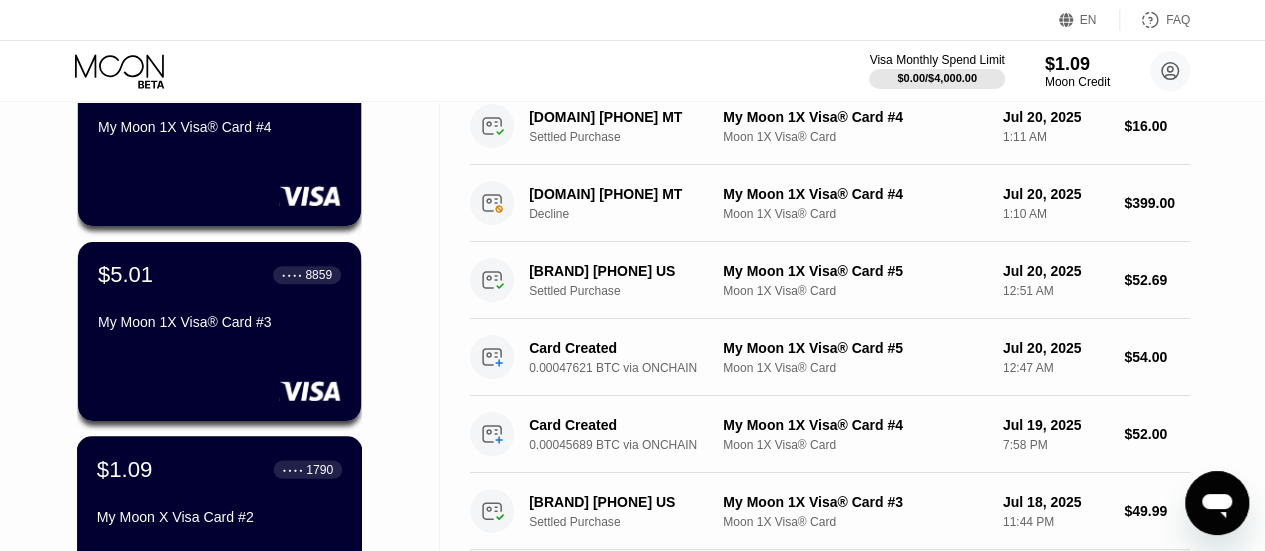 click on "$1.09 ● ● ● ● 1790 My Moon X Visa Card #2" at bounding box center [219, 494] 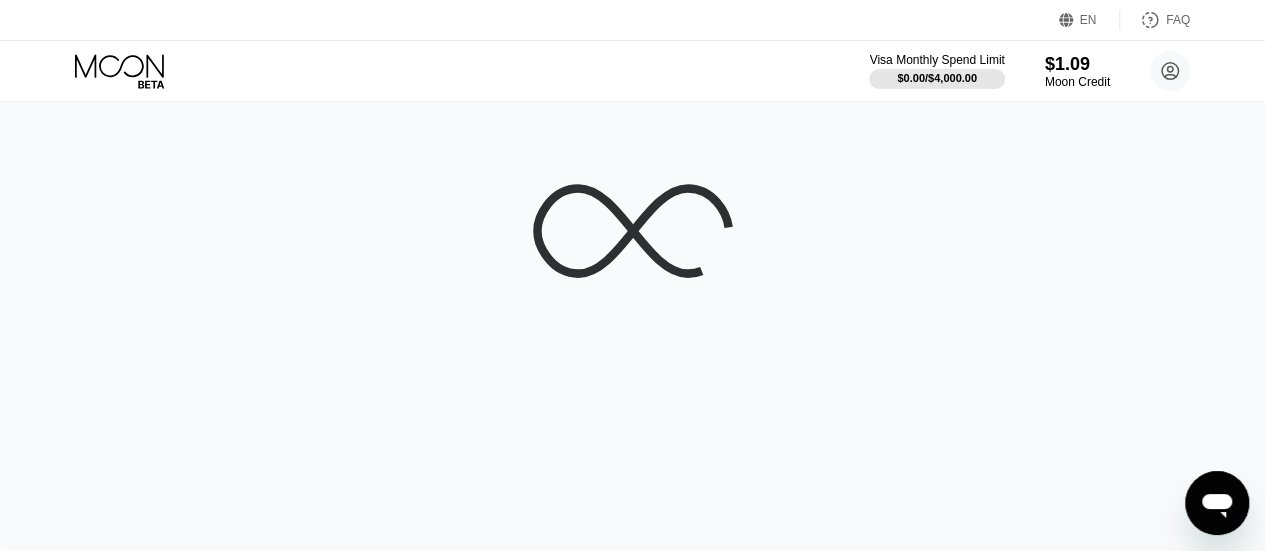 scroll, scrollTop: 0, scrollLeft: 0, axis: both 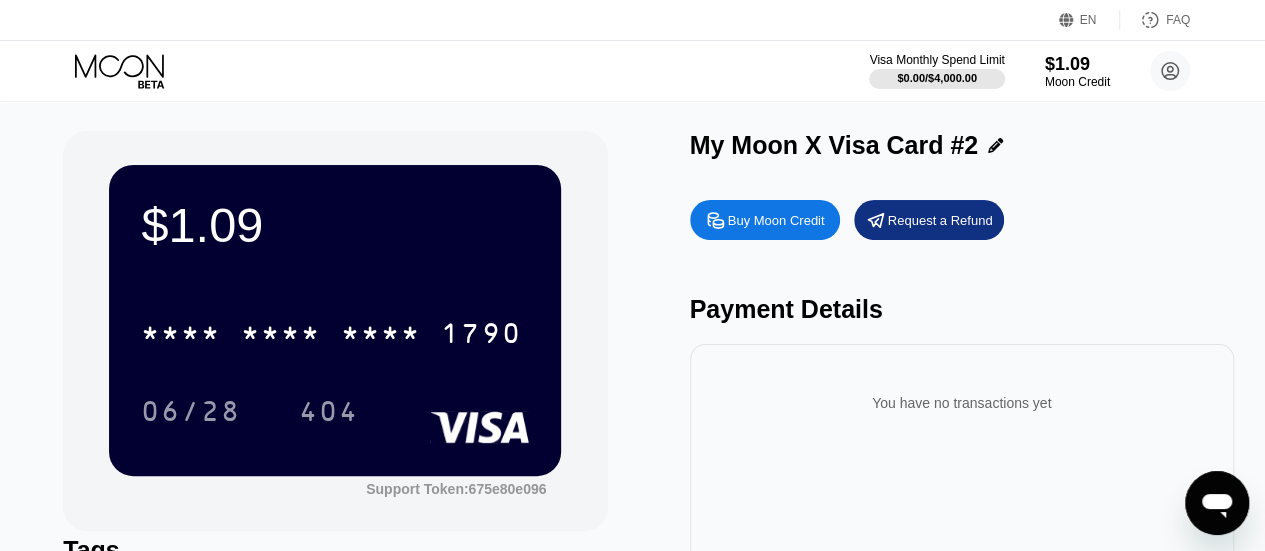 click on "Buy Moon Credit" at bounding box center [776, 220] 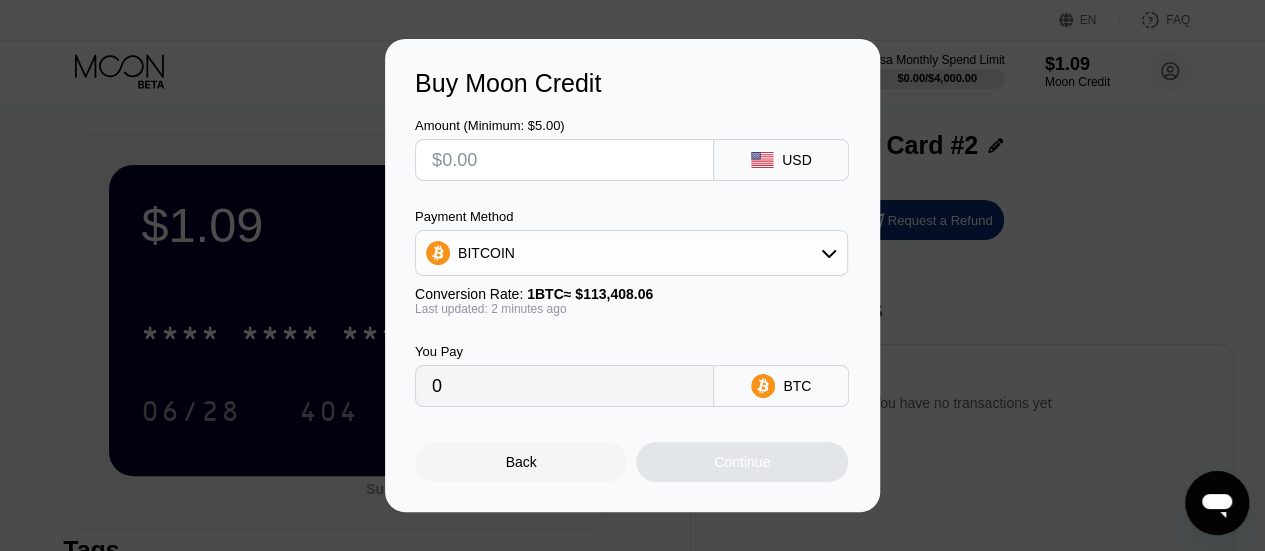 click on "Buy Moon Credit Amount (Minimum: $5.00) USD Payment Method BITCOIN Conversion Rate:   1  BTC  ≈   $113,408.06 Last updated:   2 minutes ago You Pay 0 BTC Back Continue" at bounding box center [632, 275] 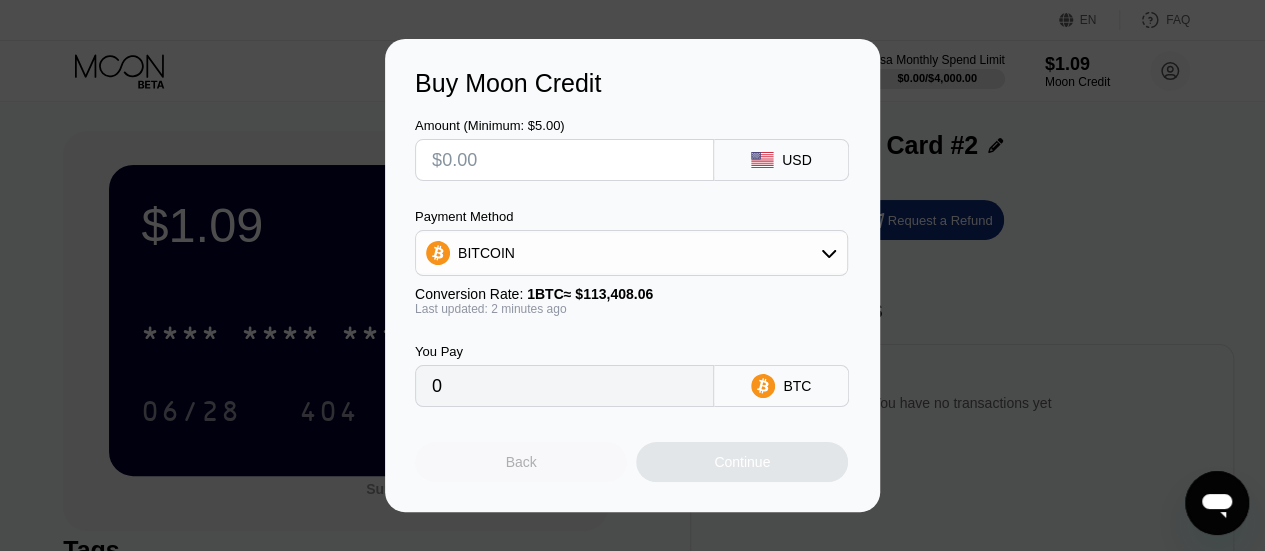 click on "Back" at bounding box center [521, 462] 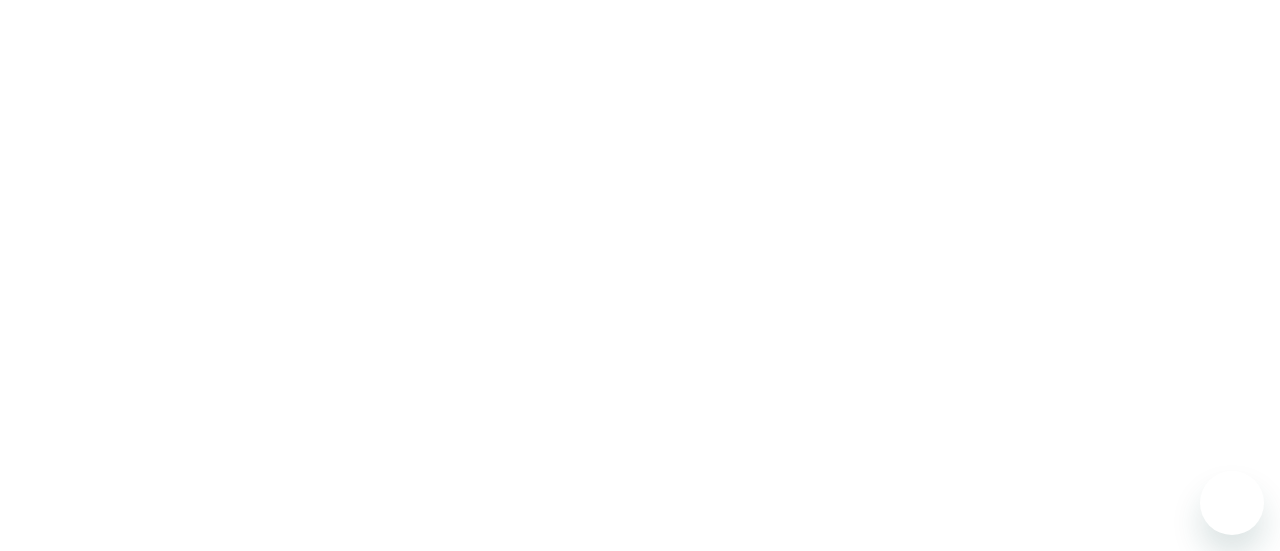 scroll, scrollTop: 0, scrollLeft: 0, axis: both 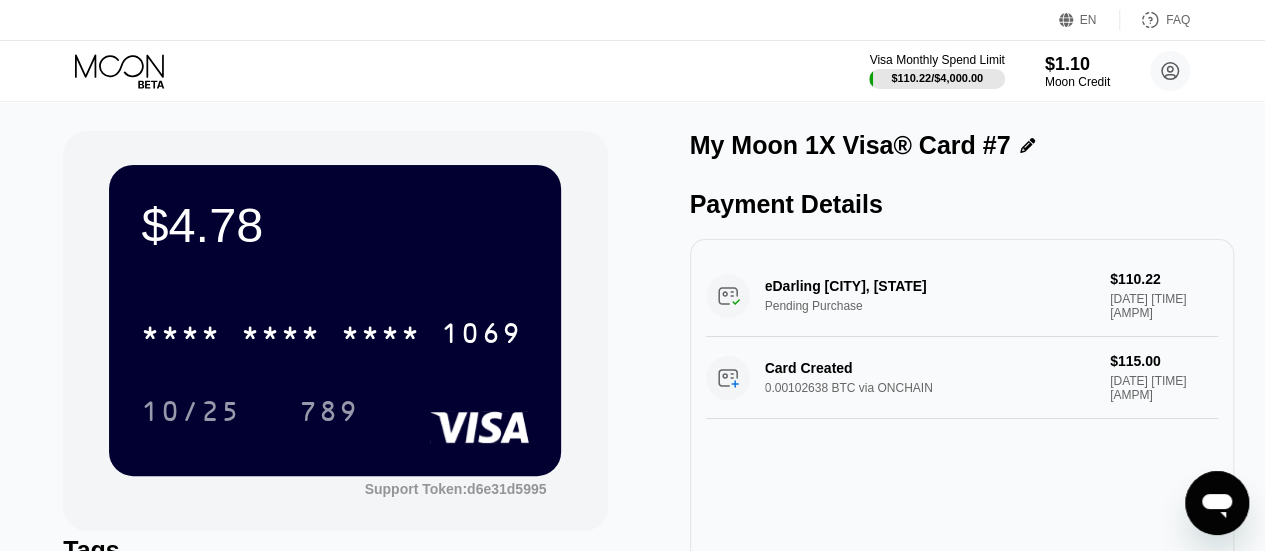 click 